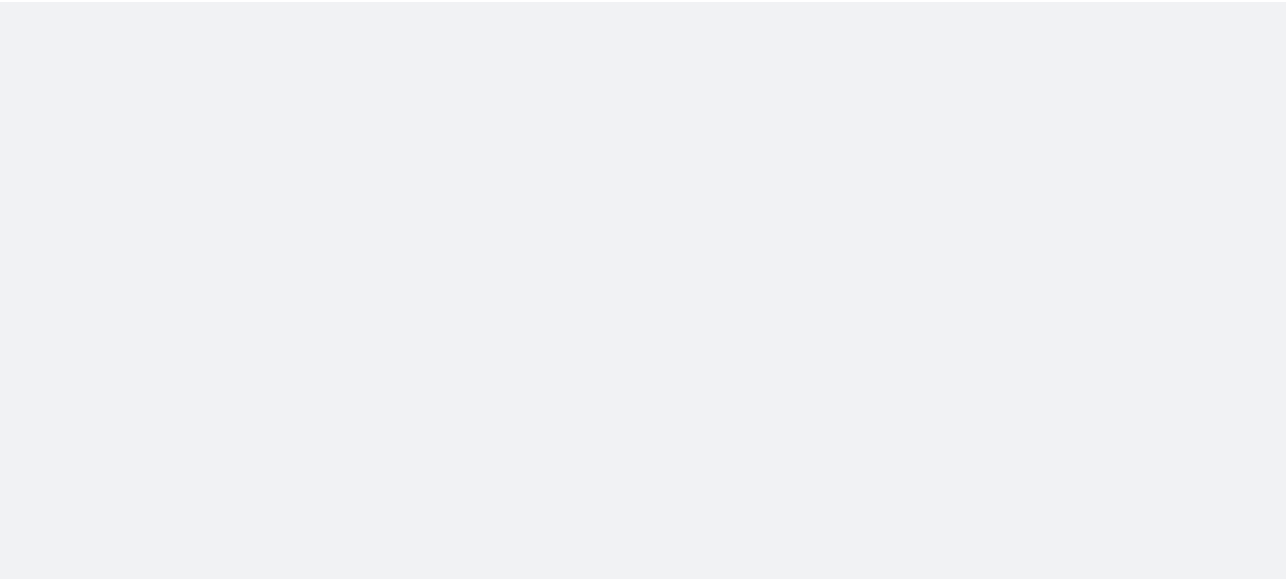 scroll, scrollTop: 0, scrollLeft: 0, axis: both 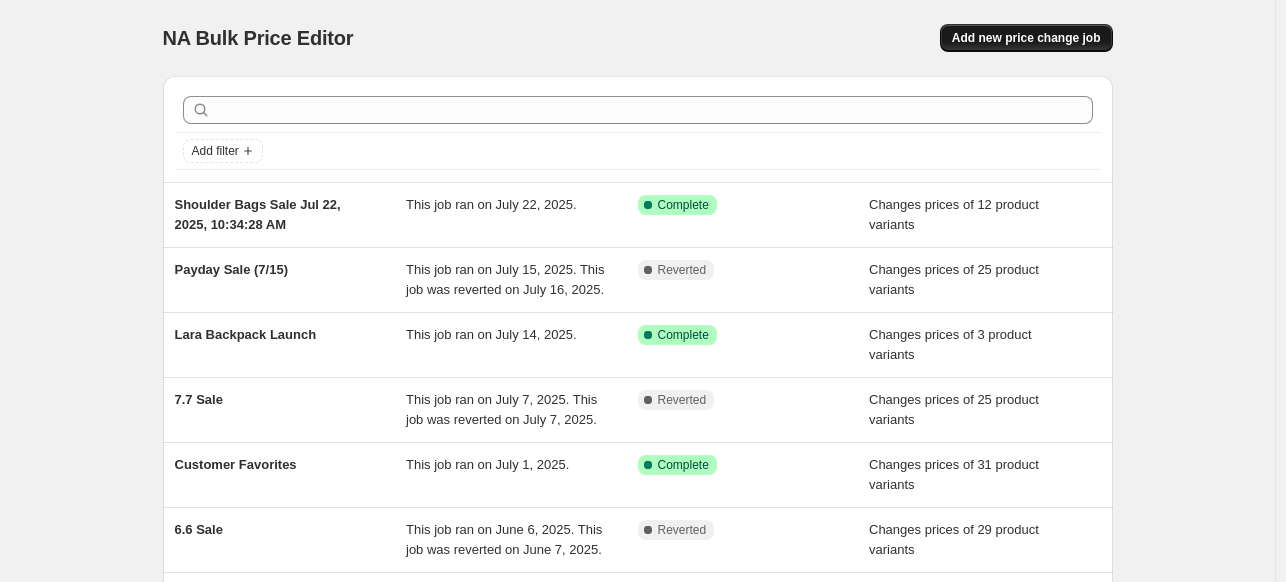 click on "Add new price change job" at bounding box center (1026, 38) 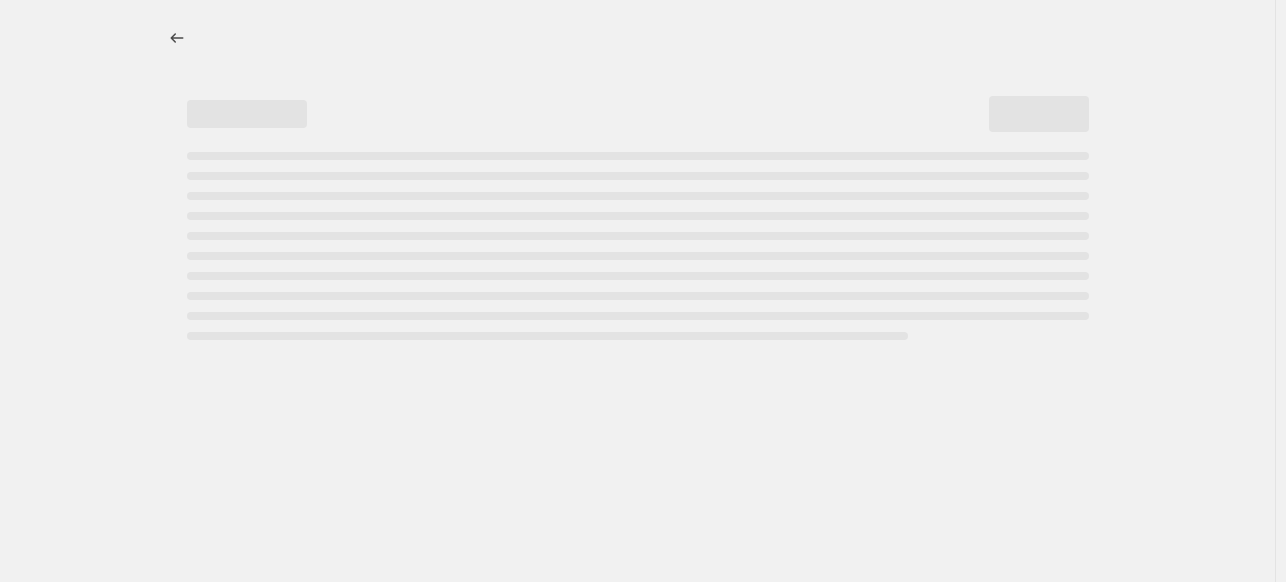 select on "percentage" 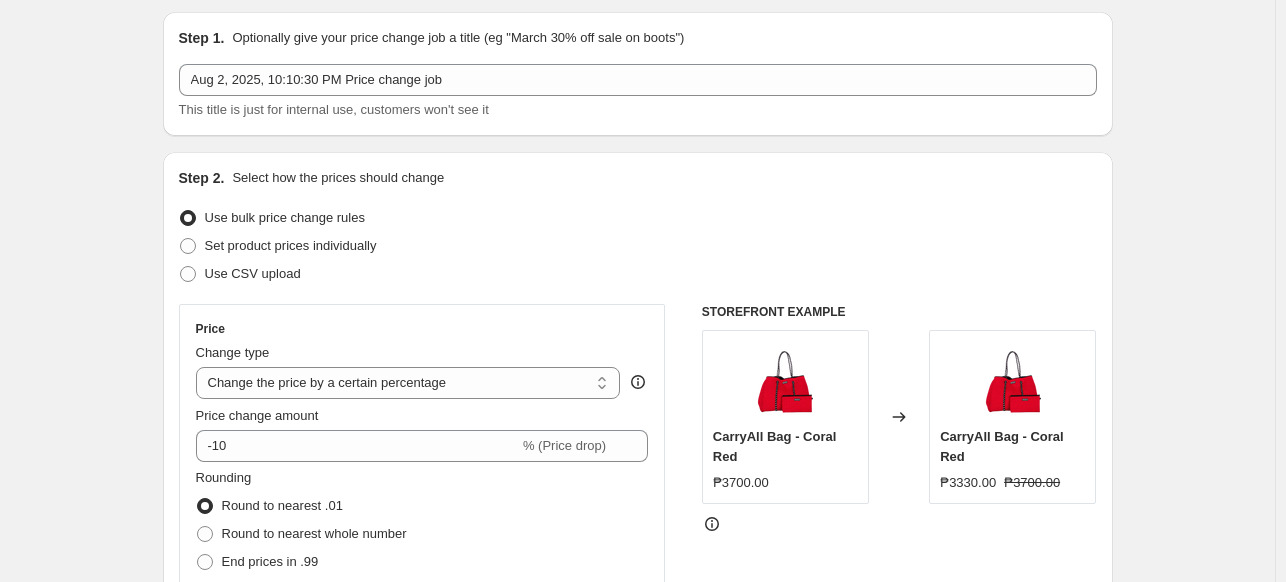 scroll, scrollTop: 64, scrollLeft: 0, axis: vertical 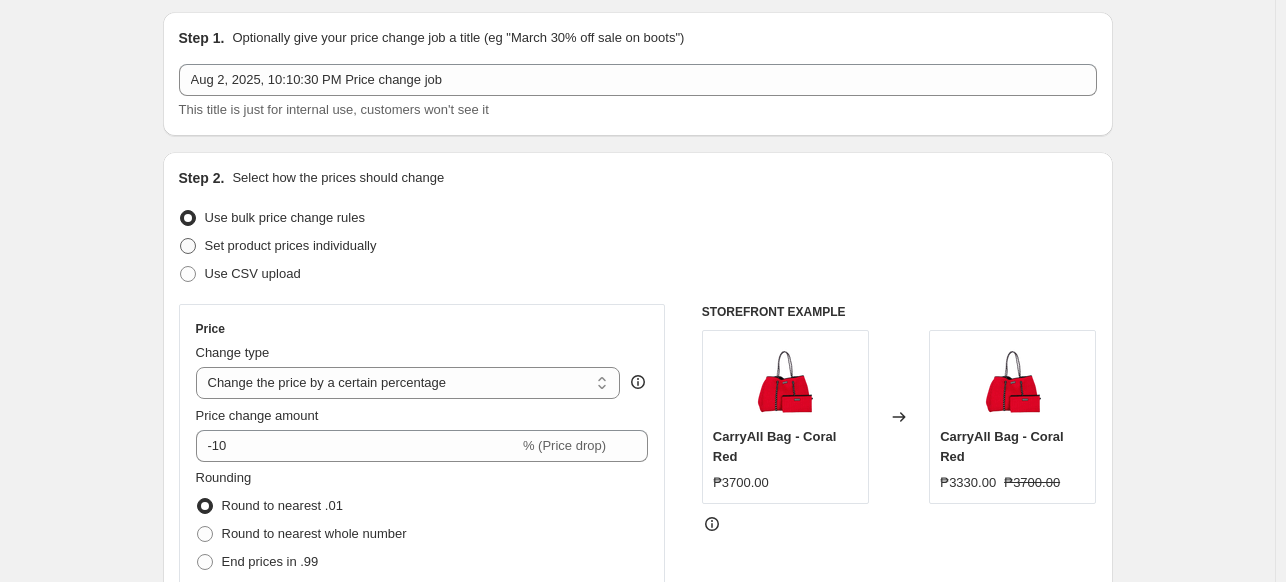 click at bounding box center [188, 246] 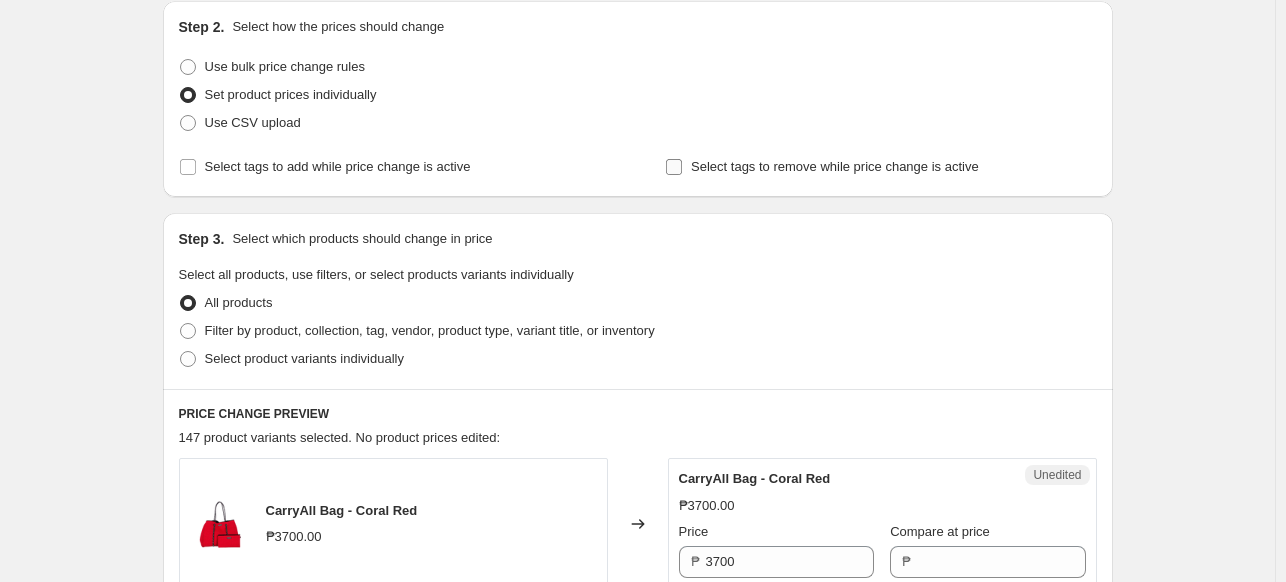 scroll, scrollTop: 219, scrollLeft: 0, axis: vertical 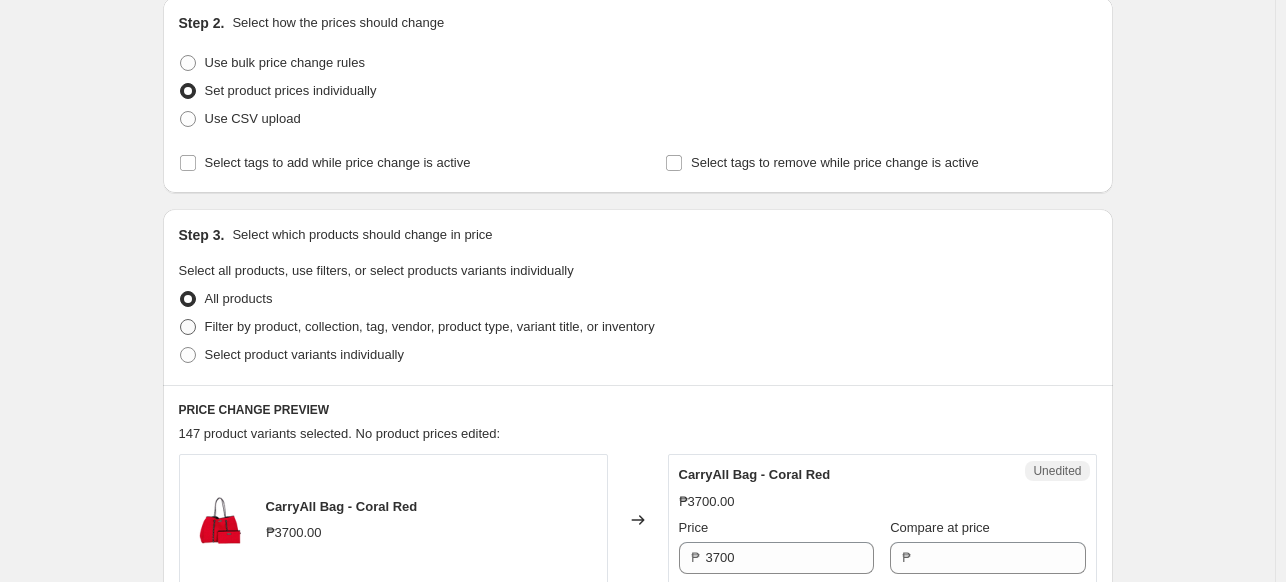 click at bounding box center (188, 327) 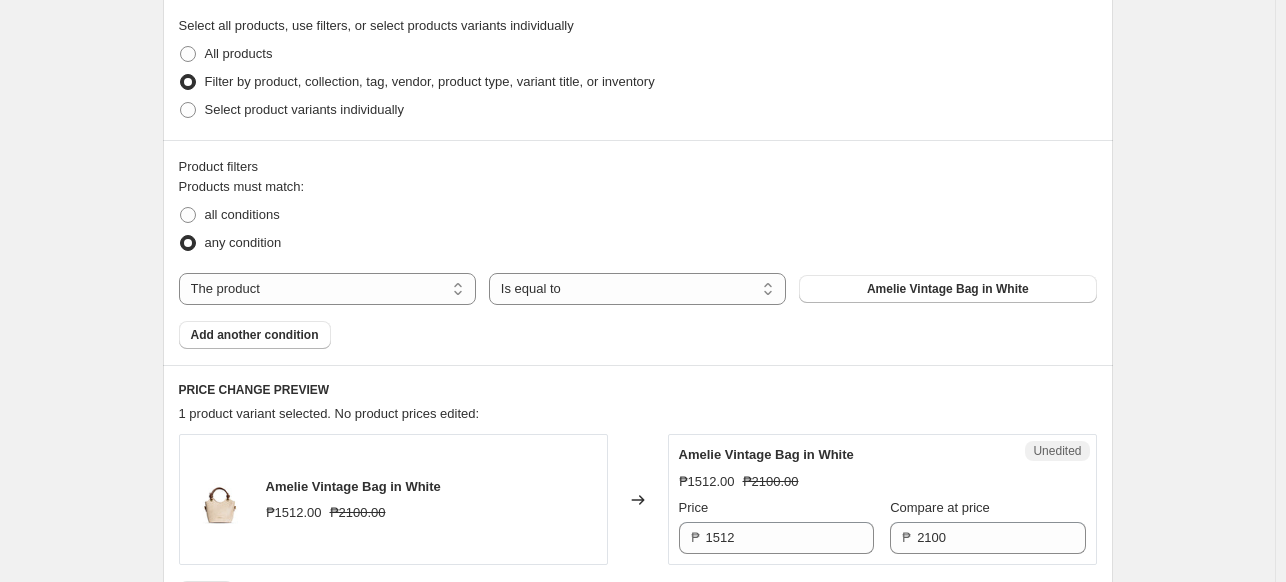 scroll, scrollTop: 467, scrollLeft: 0, axis: vertical 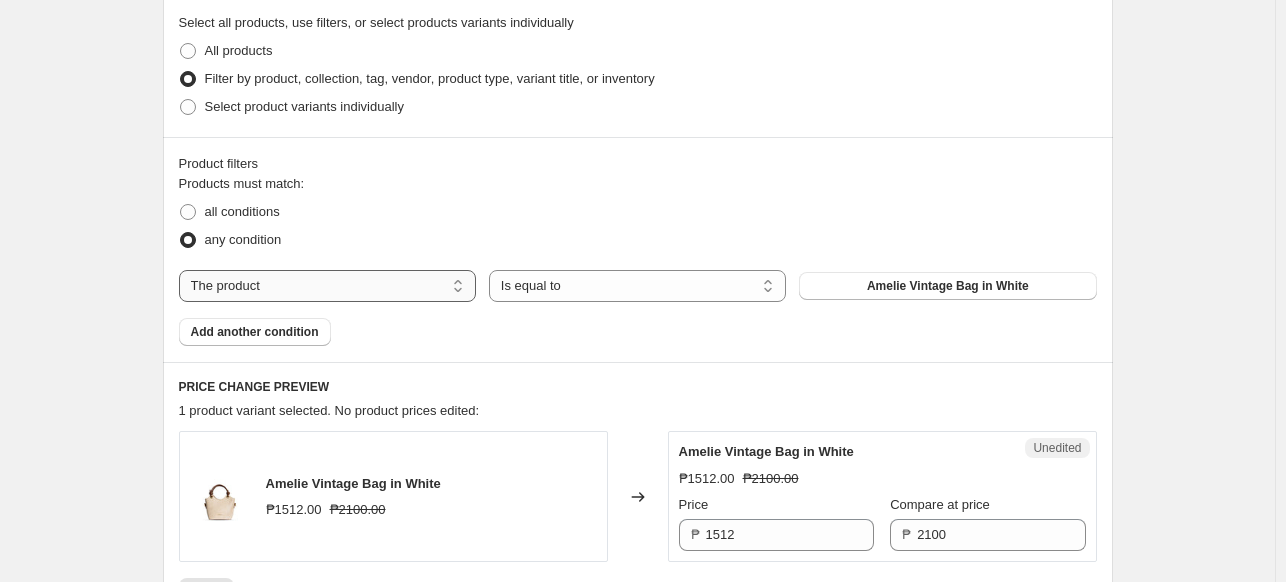 click on "The product The product's collection The product's tag The product's vendor The product's type The product's status The variant's title Inventory quantity" at bounding box center (327, 286) 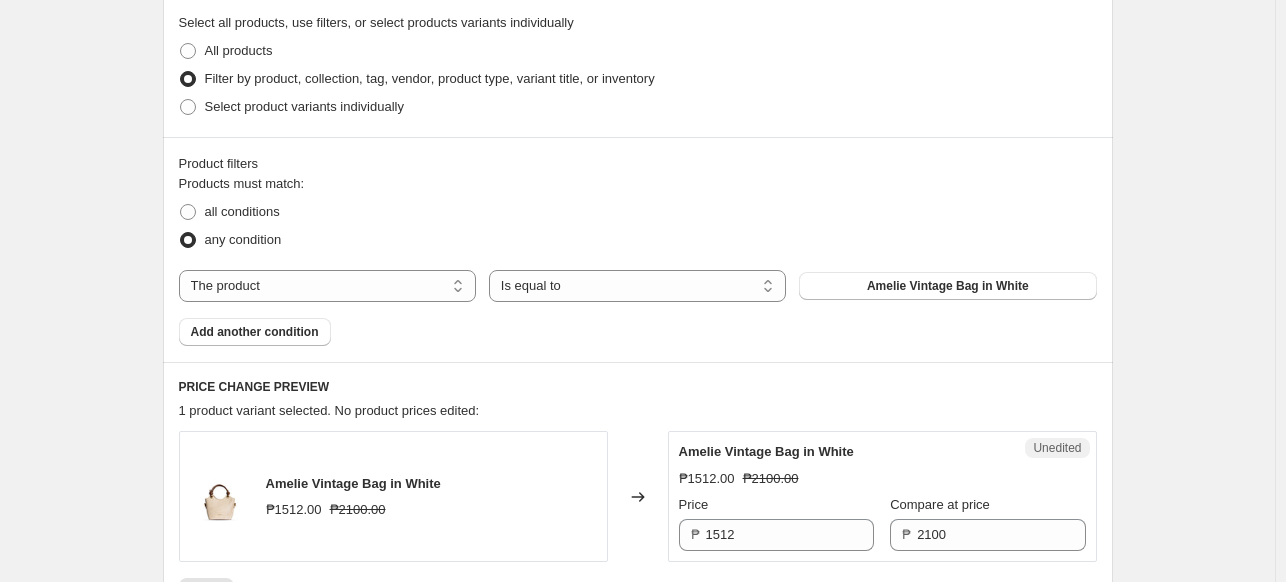click on "Products must match: all conditions any condition The product The product's collection The product's tag The product's vendor The product's type The product's status The variant's title Inventory quantity The product Is equal to Is not equal to Is equal to Amelie Vintage Bag in White Add another condition" at bounding box center [638, 260] 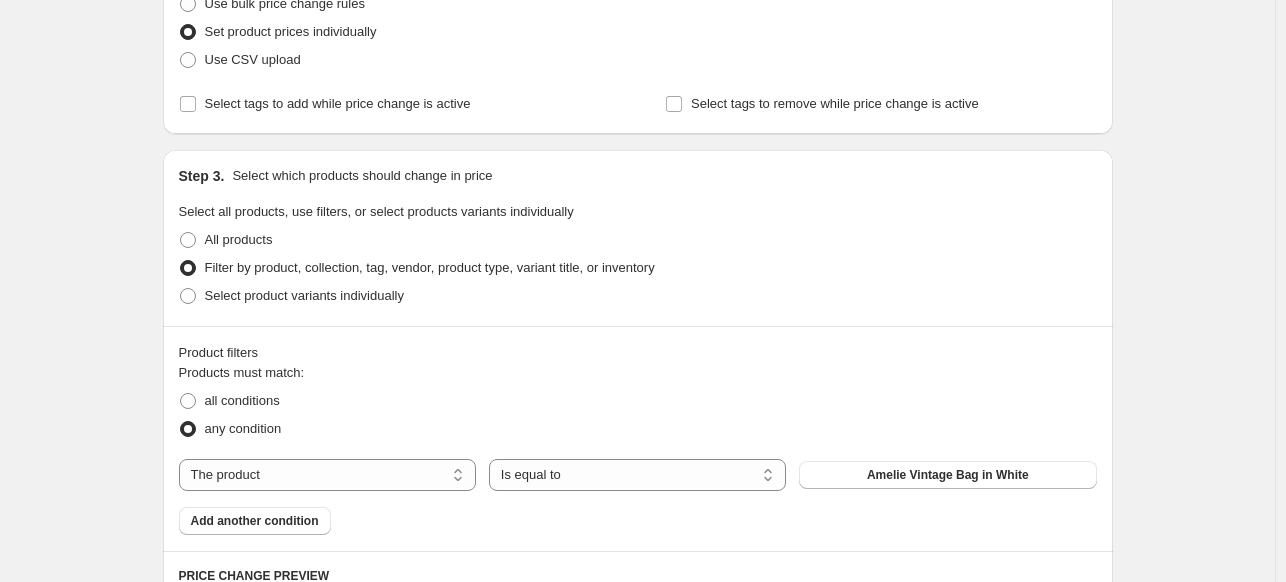 scroll, scrollTop: 290, scrollLeft: 0, axis: vertical 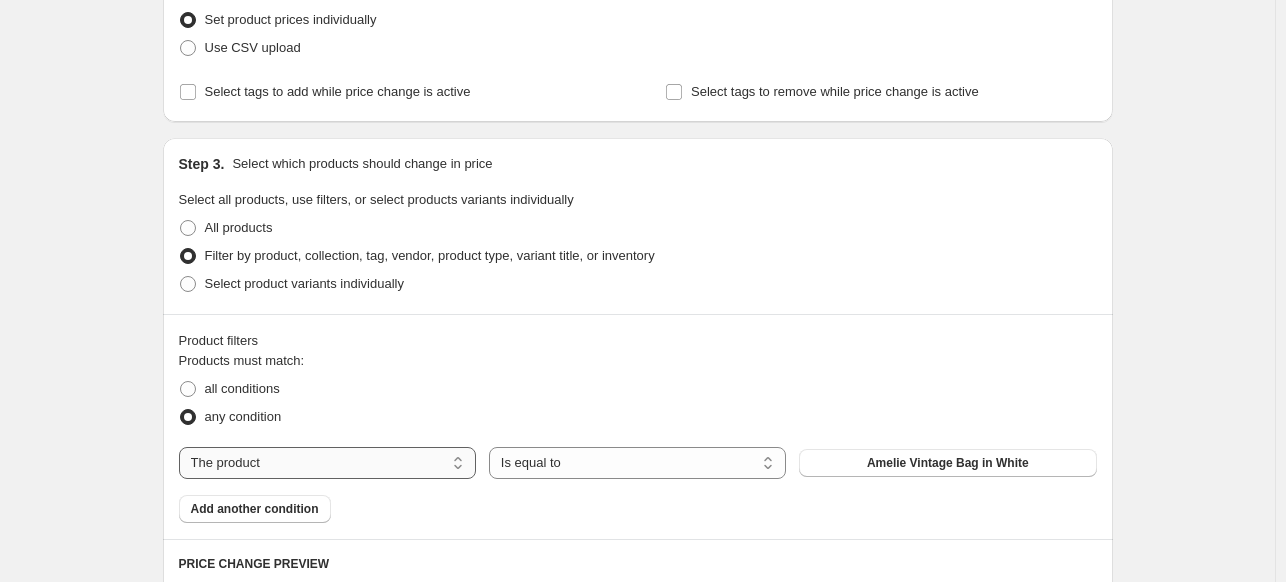 click on "The product The product's collection The product's tag The product's vendor The product's type The product's status The variant's title Inventory quantity" at bounding box center [327, 463] 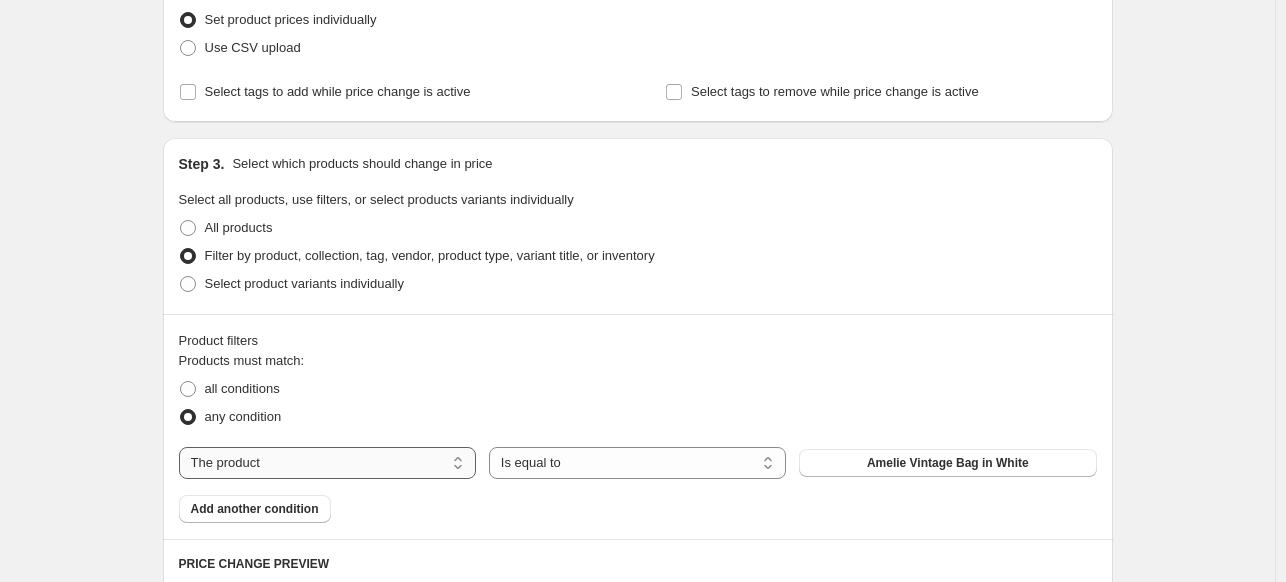 select on "product_status" 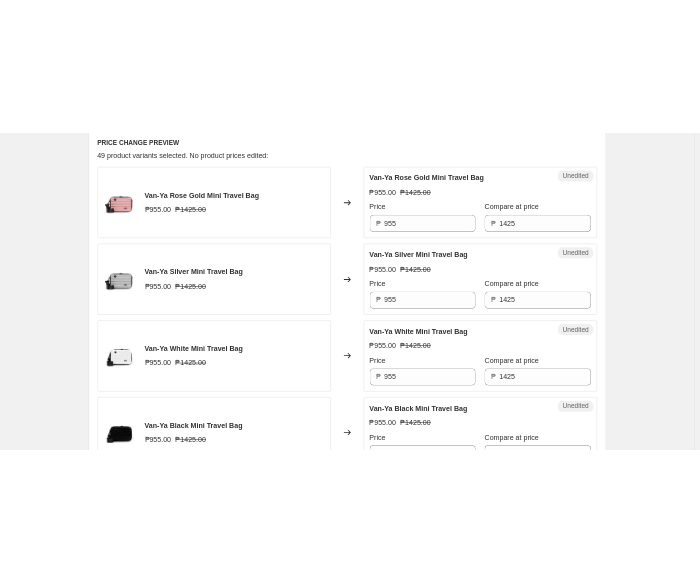 scroll, scrollTop: 840, scrollLeft: 0, axis: vertical 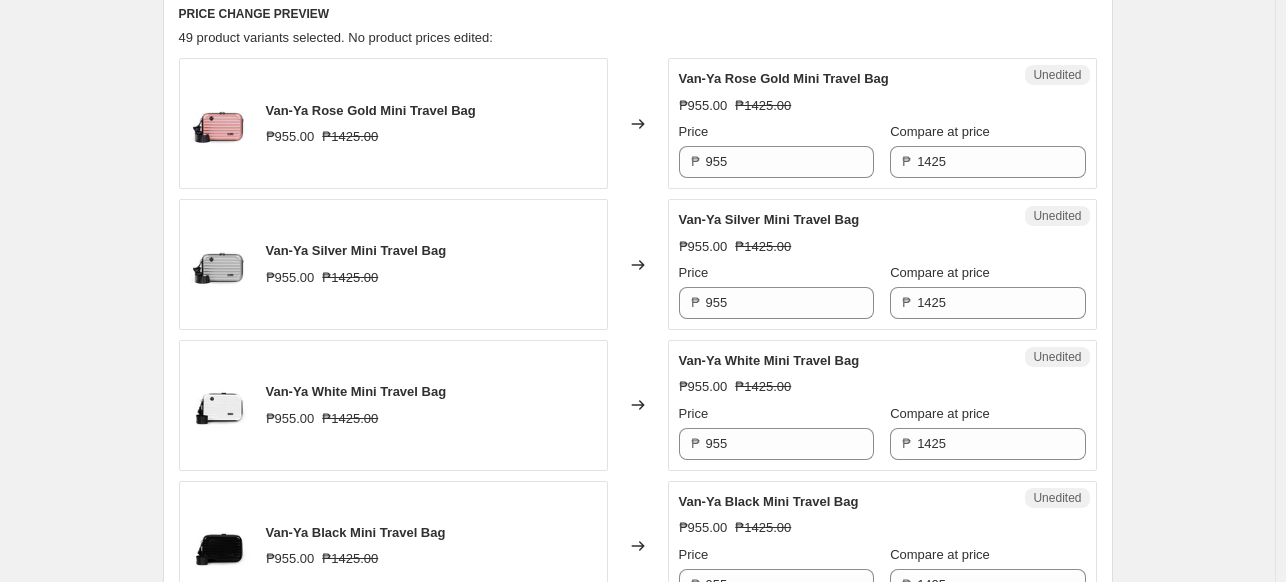 click on "Create new price change job. This page is ready Create new price change job Draft Step 1. Optionally give your price change job a title (eg "March 30% off sale on boots") Aug 2, 2025, 10:10:30 PM Price change job This title is just for internal use, customers won't see it Step 2. Select how the prices should change Use bulk price change rules Set product prices individually Use CSV upload Select tags to add while price change is active Select tags to remove while price change is active Step 3. Select which products should change in price Select all products, use filters, or select products variants individually All products Filter by product, collection, tag, vendor, product type, variant title, or inventory Select product variants individually Product filters Products must match: all conditions any condition The product The product's collection The product's tag The product's vendor The product's type The product's status The variant's title Inventory quantity The product's status Is equal to Is not equal to" at bounding box center [637, 1197] 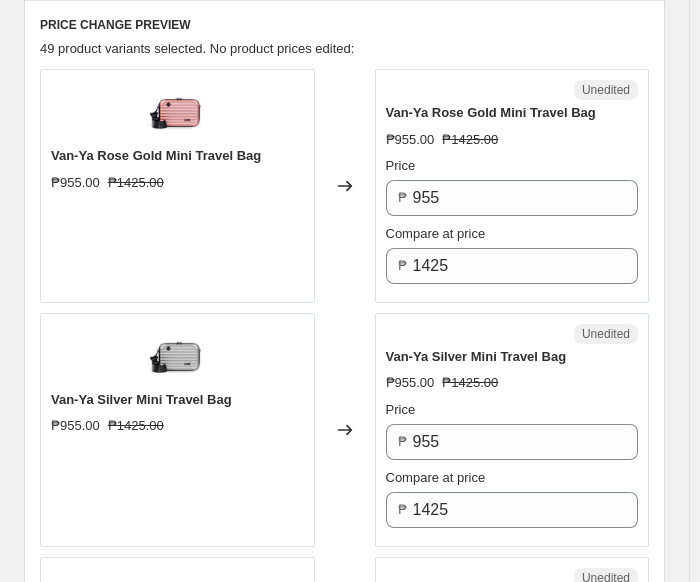 scroll, scrollTop: 1055, scrollLeft: 0, axis: vertical 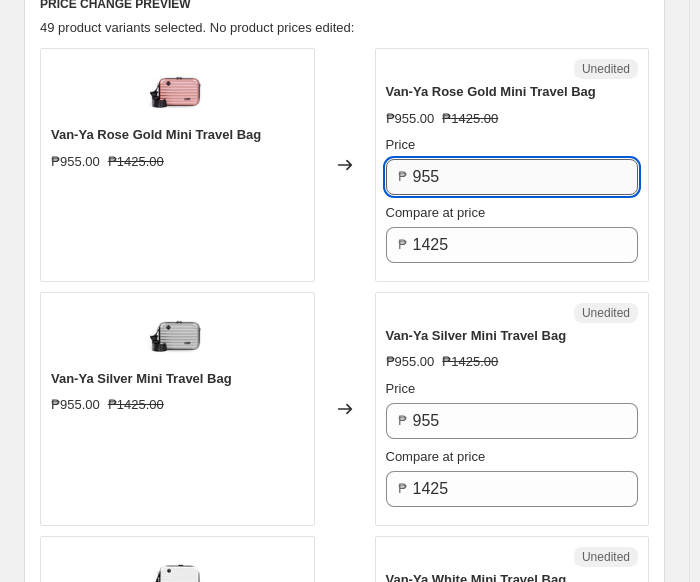 click on "955" at bounding box center (526, 177) 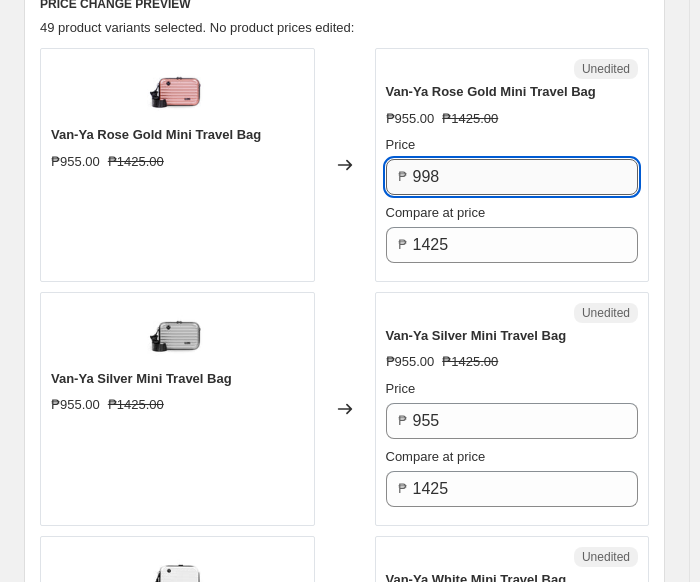 click on "998" at bounding box center [526, 177] 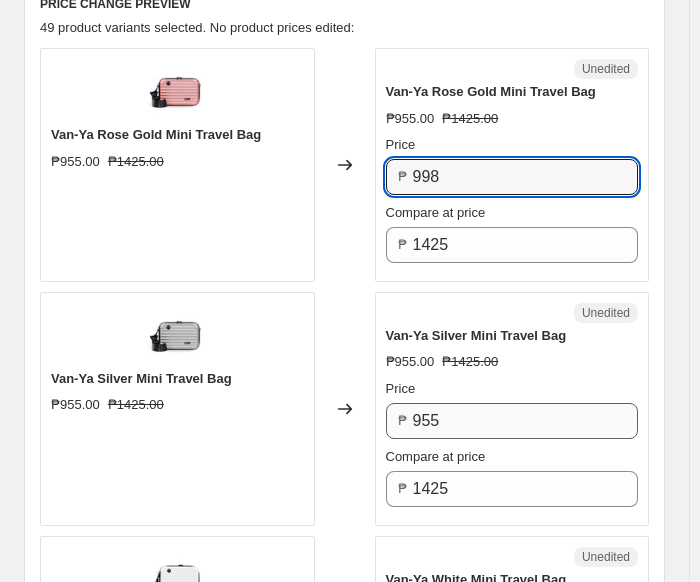 type on "998" 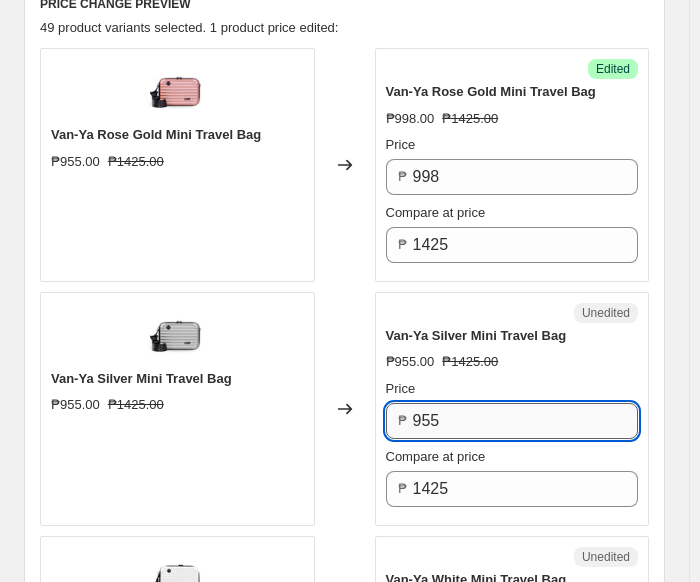 click on "955" at bounding box center (526, 421) 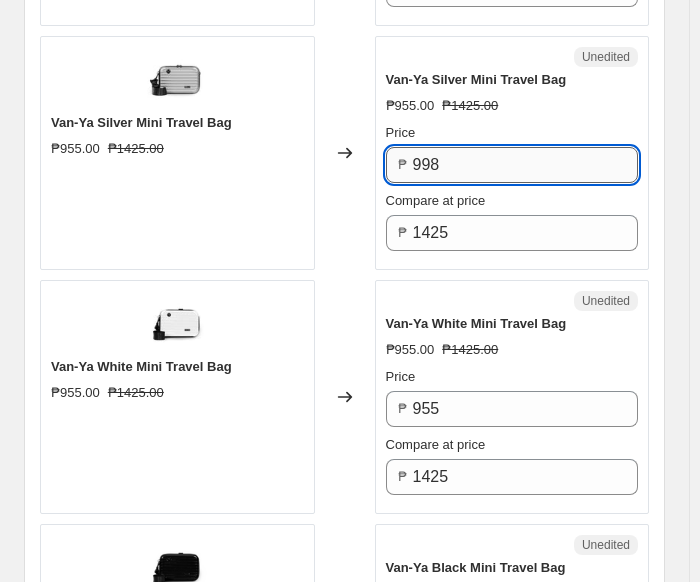 scroll, scrollTop: 1314, scrollLeft: 0, axis: vertical 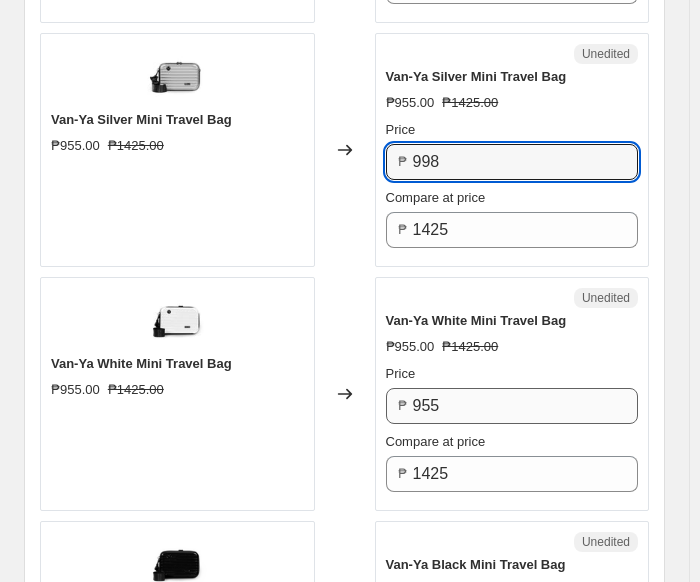 type on "998" 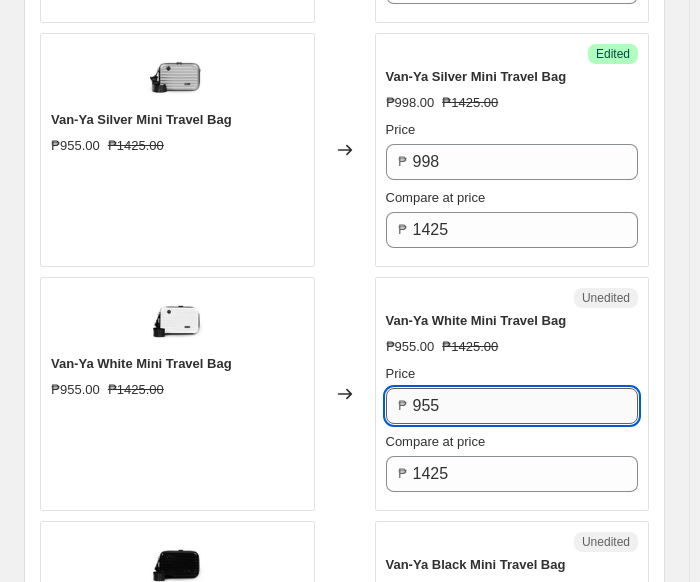 click on "955" at bounding box center [526, 406] 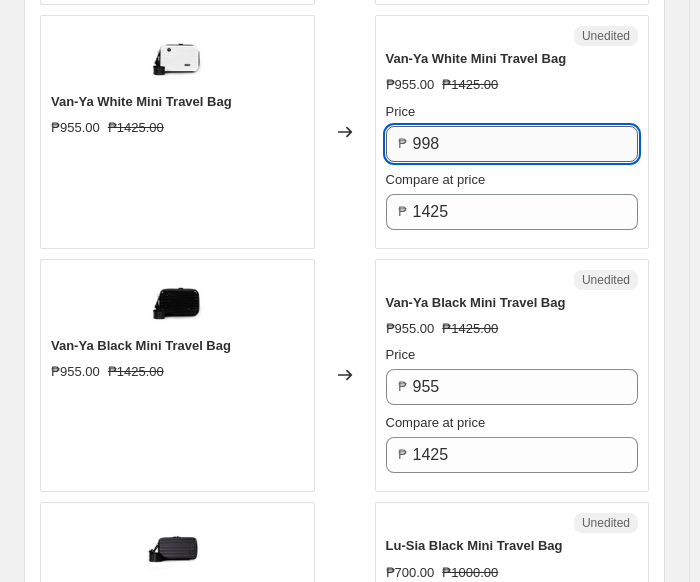 scroll, scrollTop: 1578, scrollLeft: 0, axis: vertical 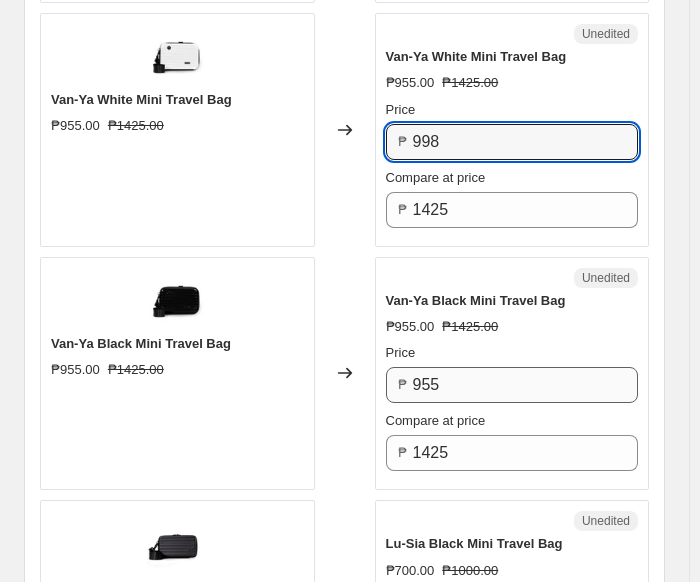 type on "998" 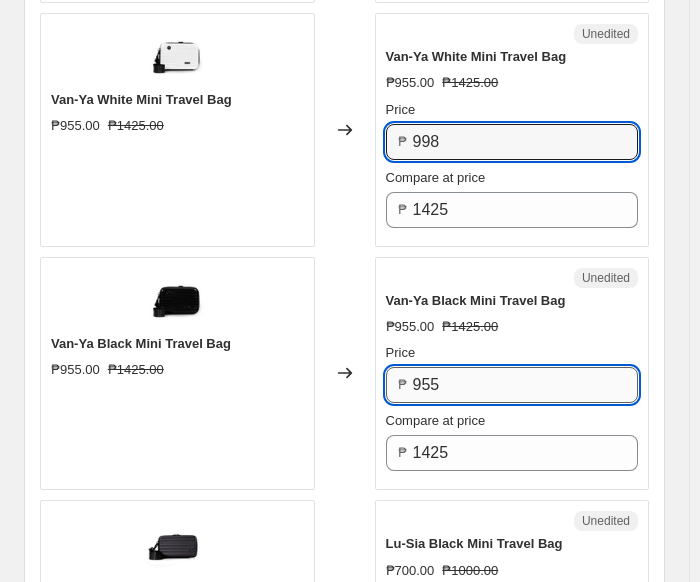 click on "955" at bounding box center [526, 385] 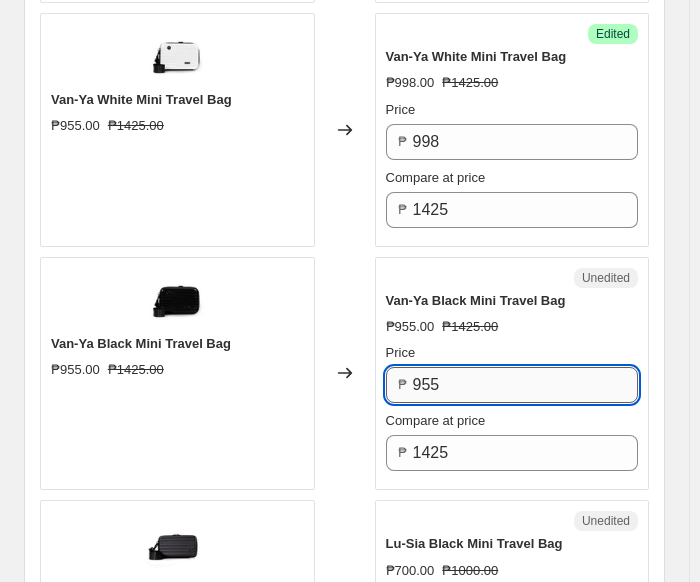click on "955" at bounding box center (526, 385) 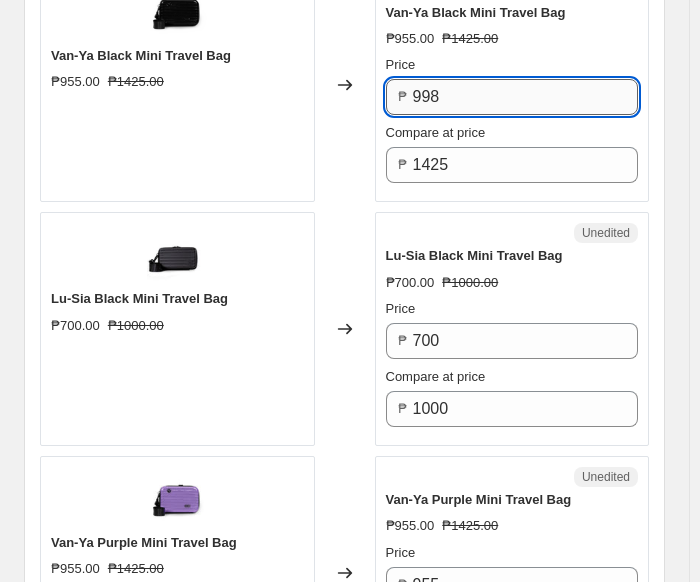 scroll, scrollTop: 1867, scrollLeft: 0, axis: vertical 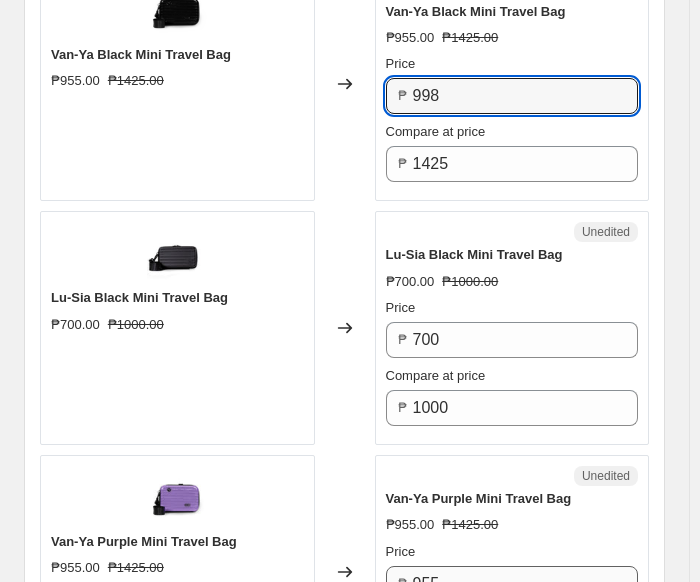 type on "998" 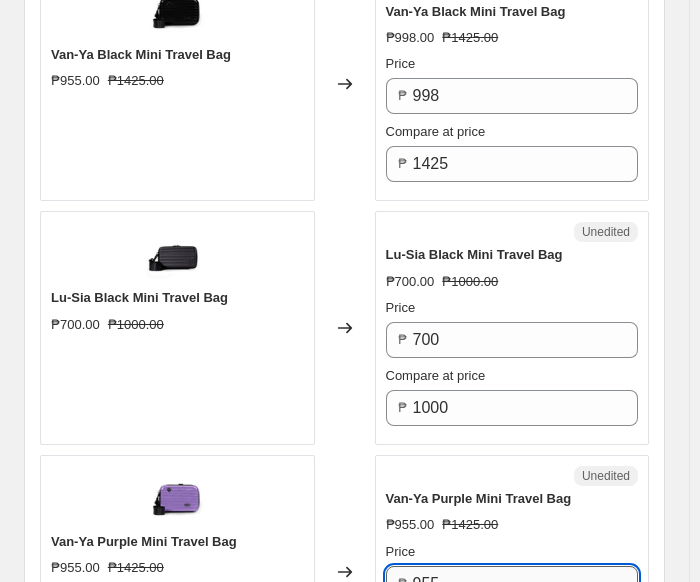 click on "955" at bounding box center [526, 584] 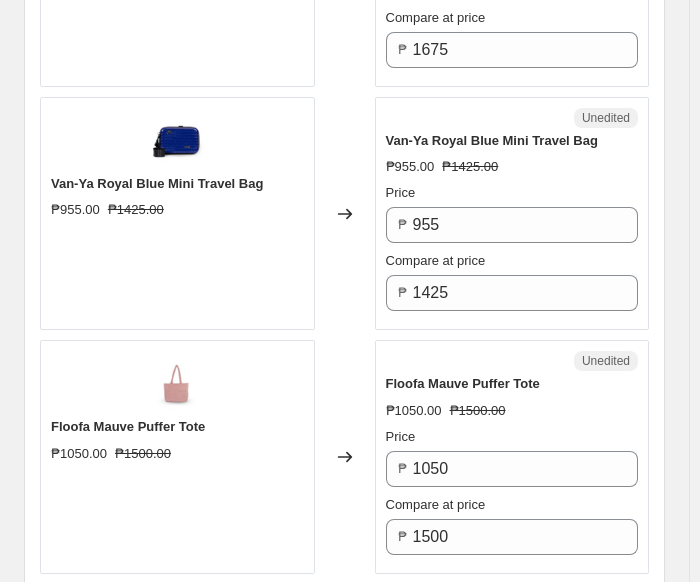scroll, scrollTop: 4904, scrollLeft: 0, axis: vertical 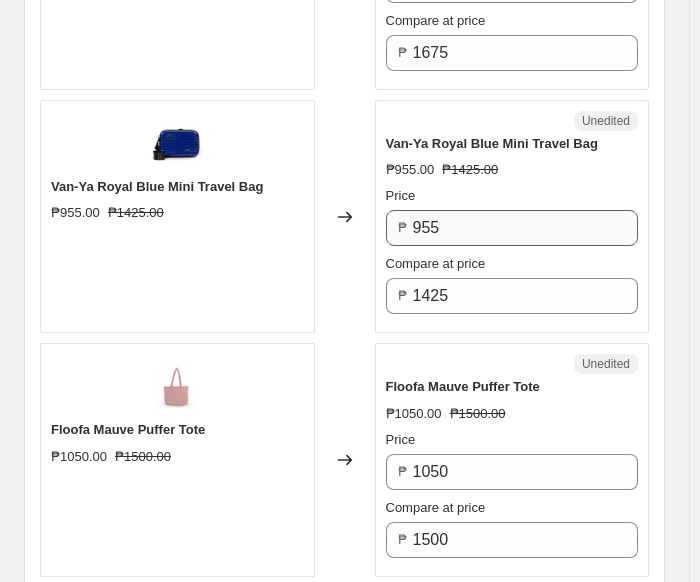 type on "998" 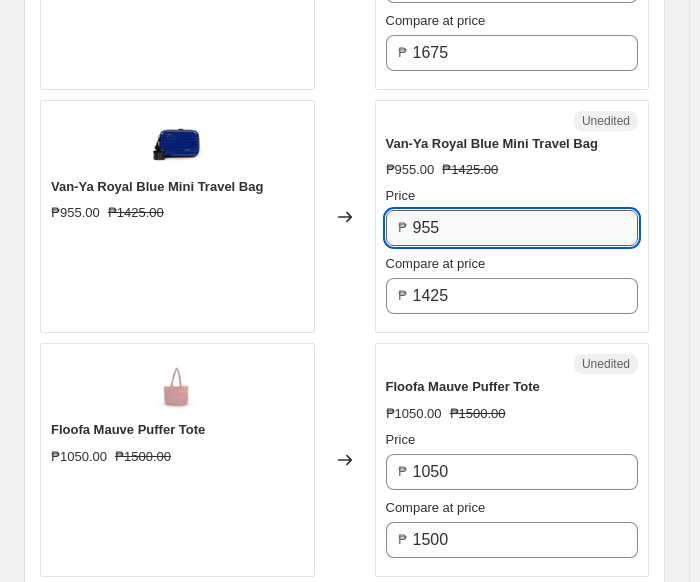 click on "955" at bounding box center (526, 228) 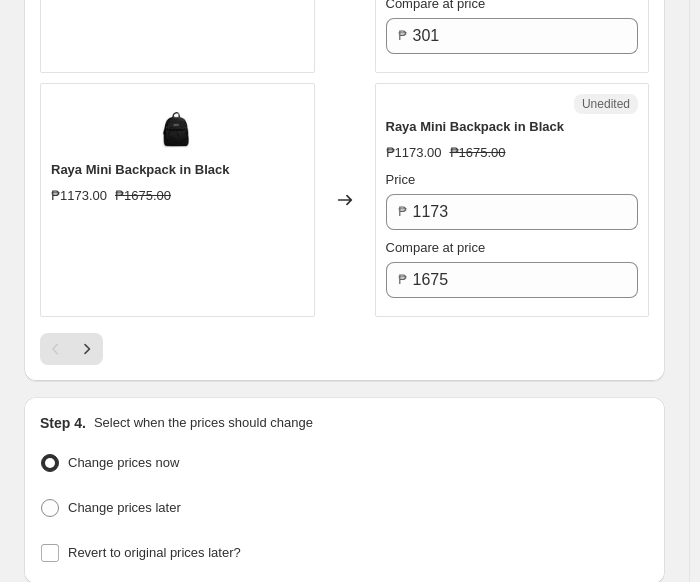 scroll, scrollTop: 5654, scrollLeft: 0, axis: vertical 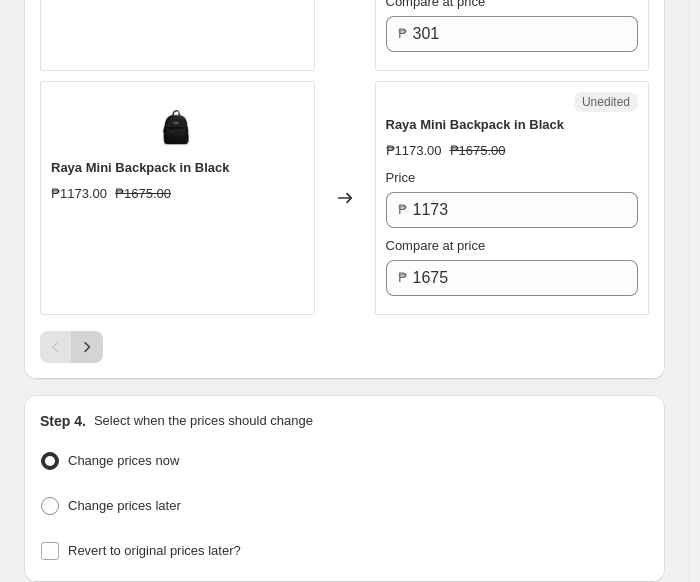type on "998" 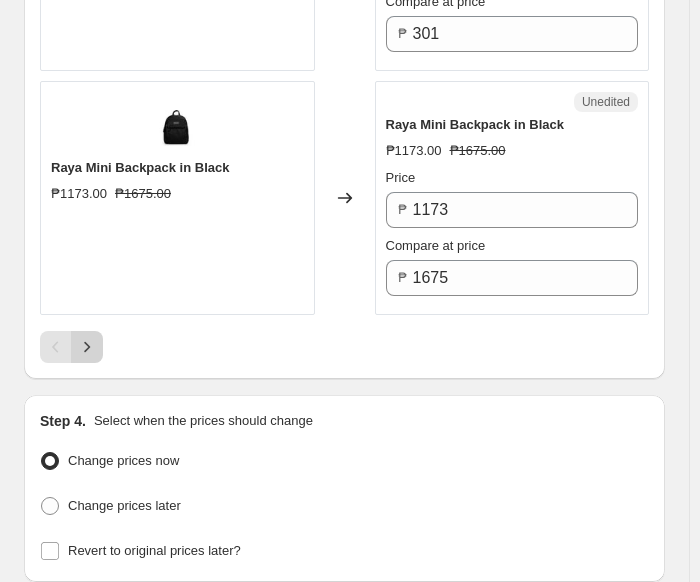click 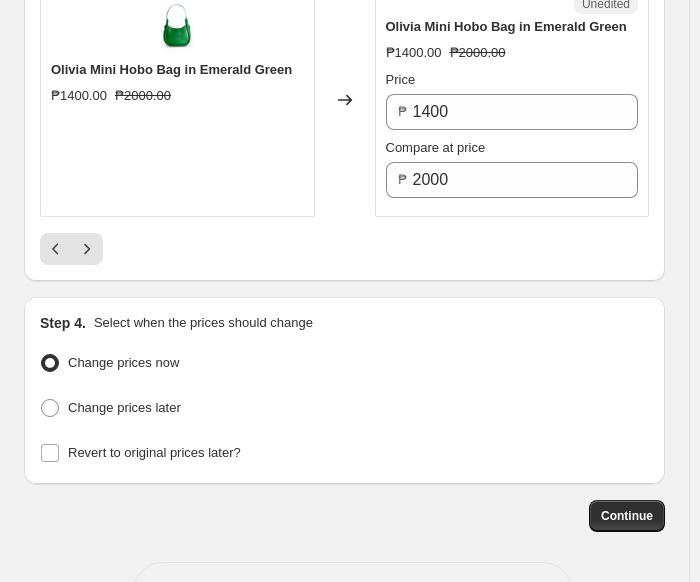 scroll, scrollTop: 5802, scrollLeft: 0, axis: vertical 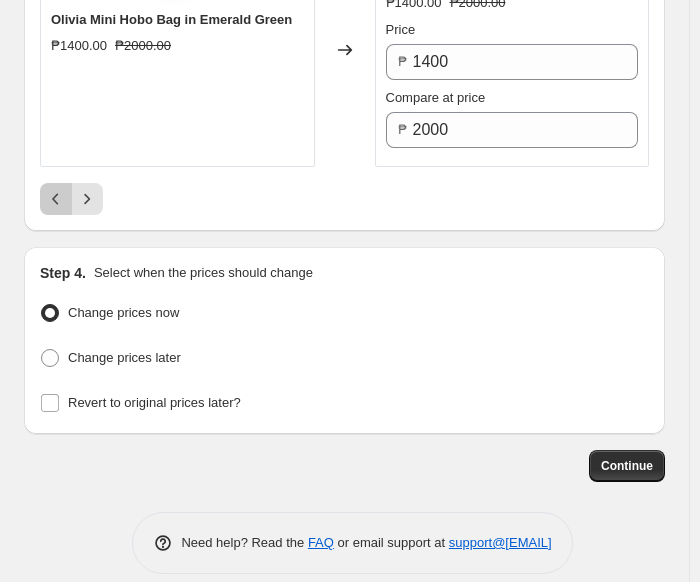 click 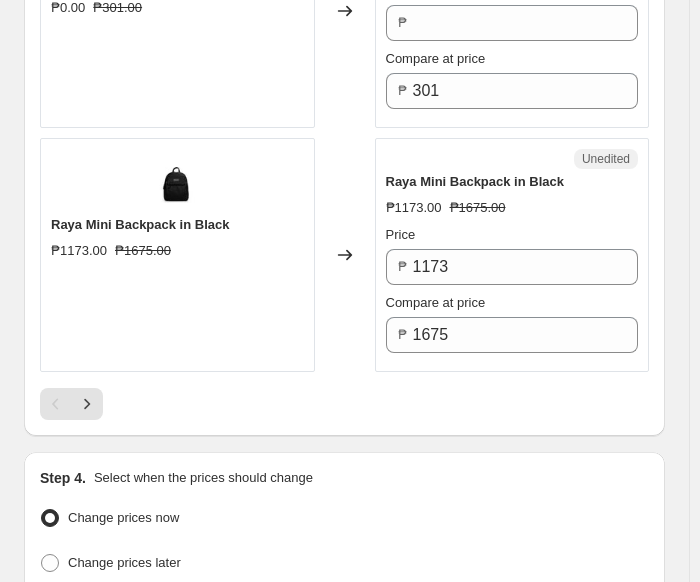 scroll, scrollTop: 5599, scrollLeft: 0, axis: vertical 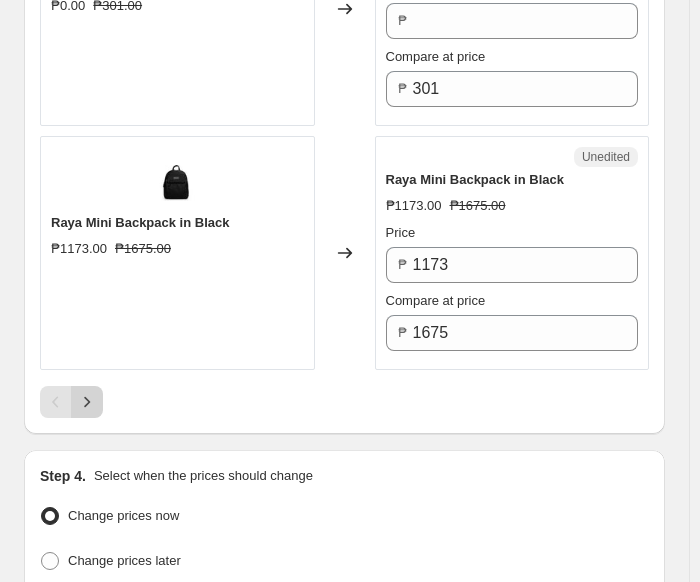 click 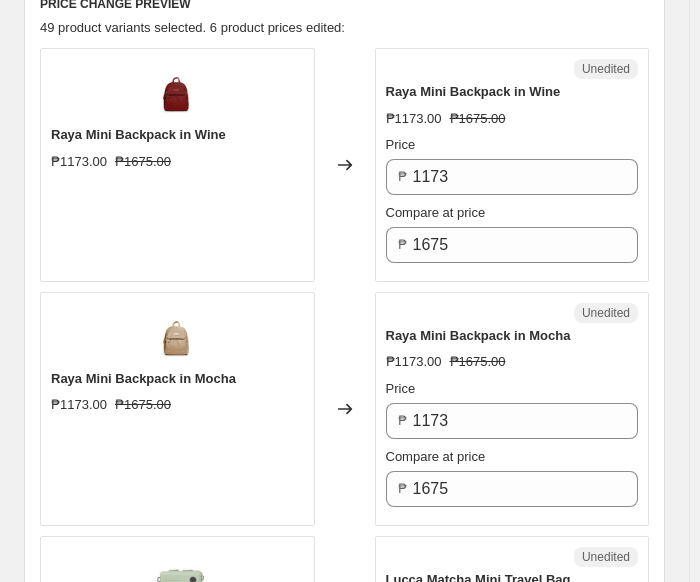 scroll, scrollTop: 1054, scrollLeft: 0, axis: vertical 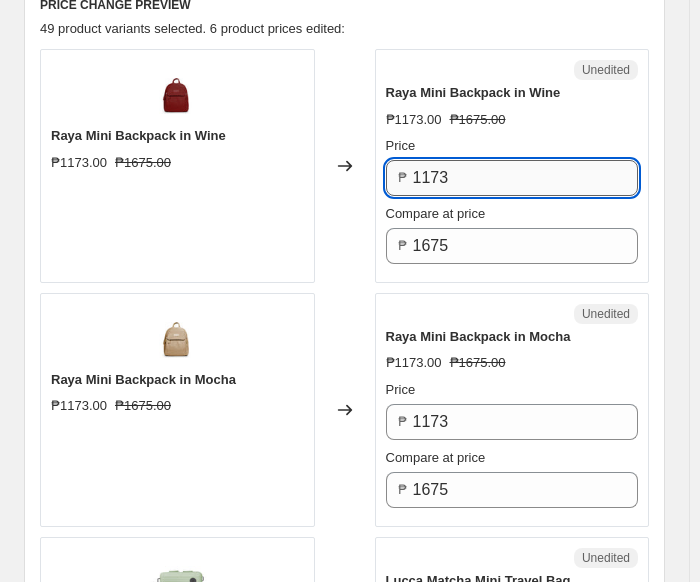click on "1173" at bounding box center (526, 178) 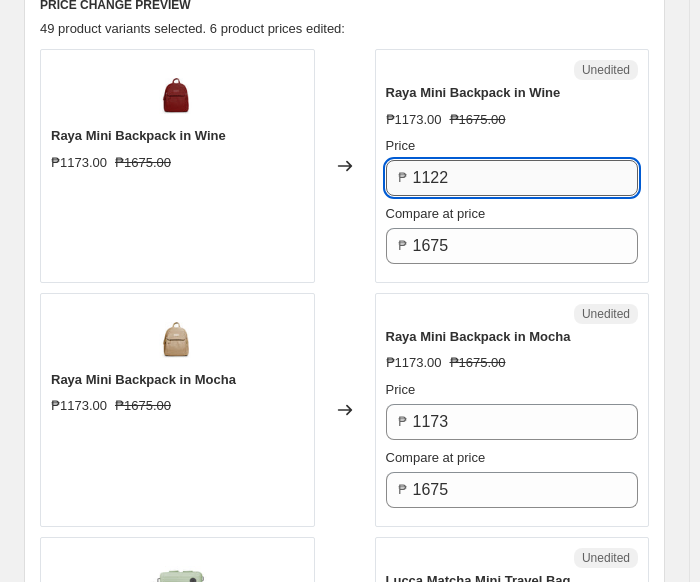 click on "1122" at bounding box center [526, 178] 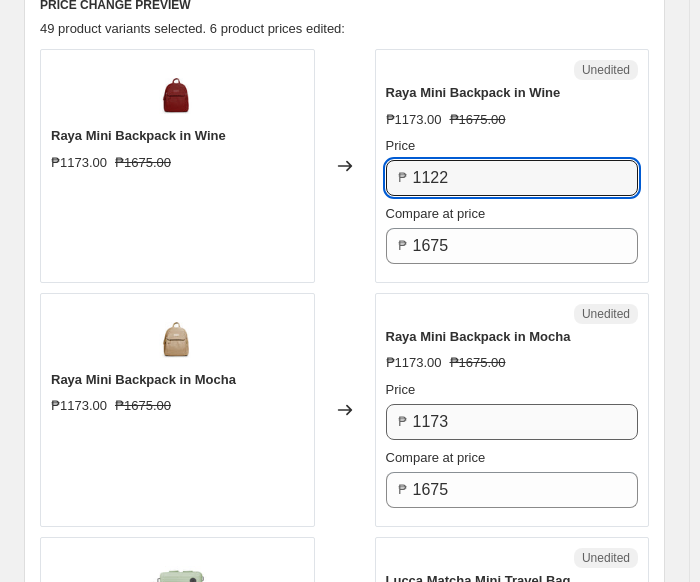 type on "1122" 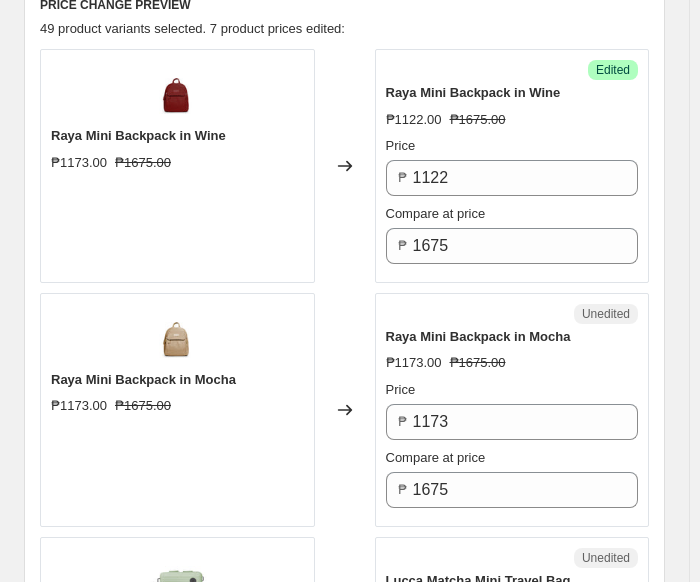drag, startPoint x: 453, startPoint y: 415, endPoint x: 412, endPoint y: 411, distance: 41.19466 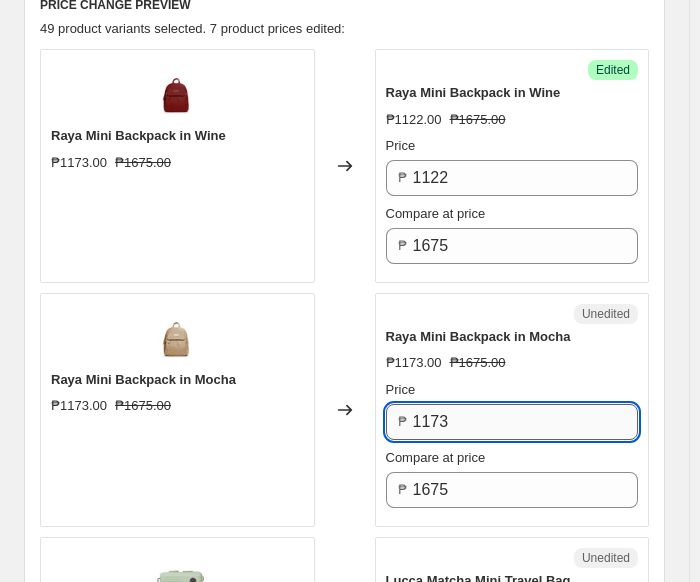 click on "1173" at bounding box center [526, 422] 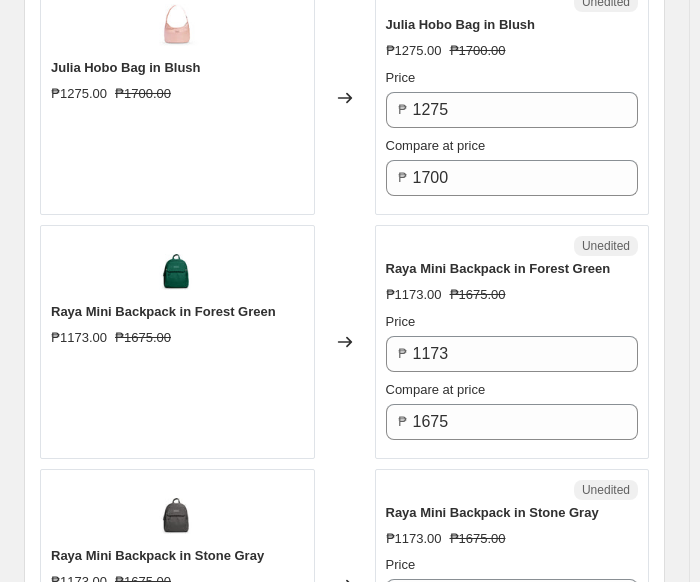 scroll, scrollTop: 3570, scrollLeft: 0, axis: vertical 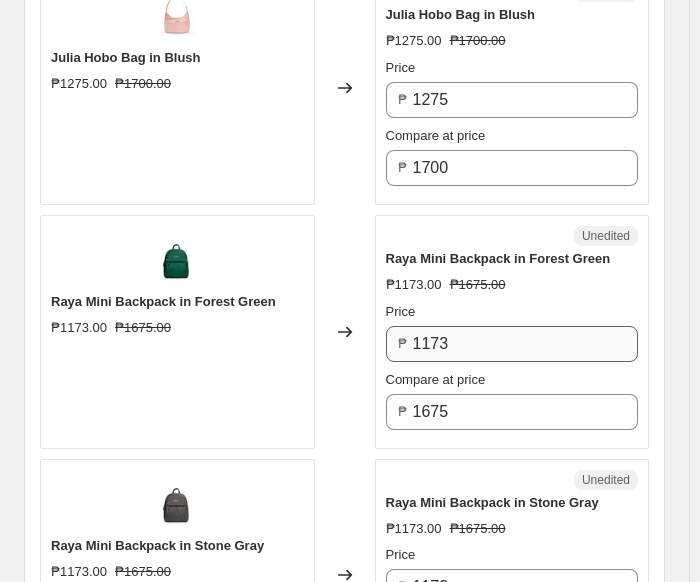 type on "1122" 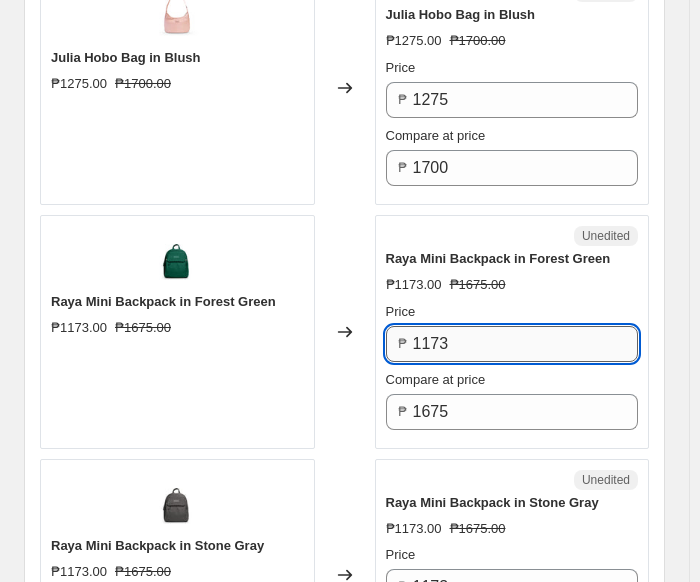 click on "1173" at bounding box center (526, 344) 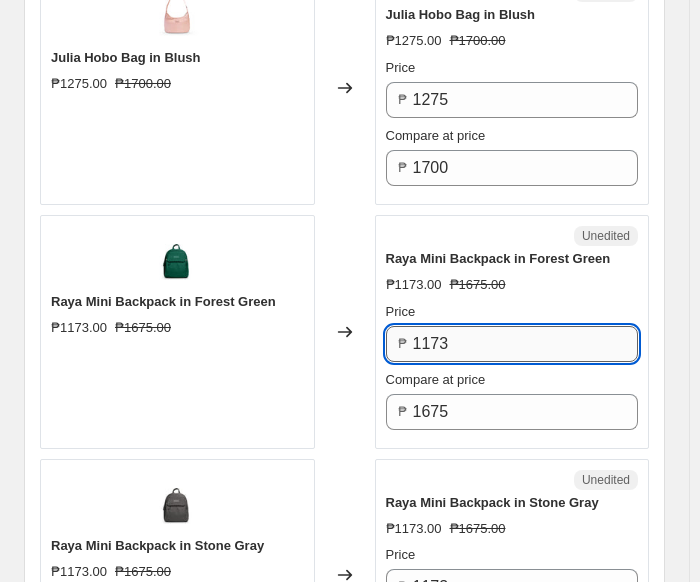 click on "1173" at bounding box center [526, 344] 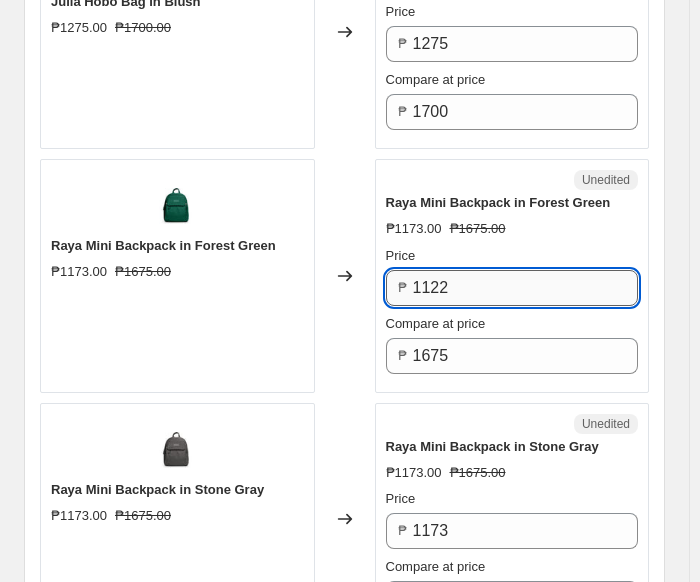 scroll, scrollTop: 3638, scrollLeft: 0, axis: vertical 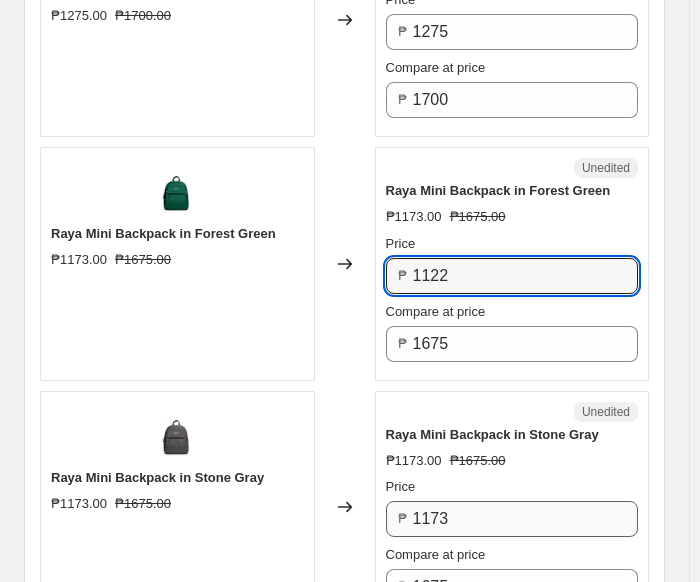 type on "1122" 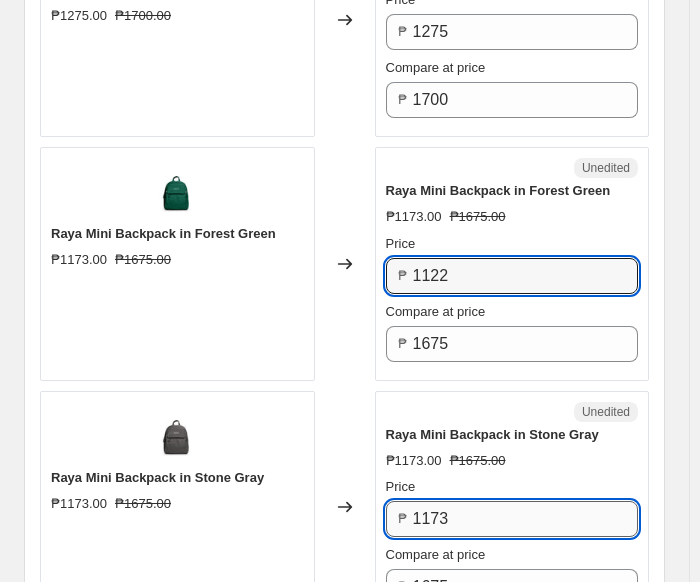 click on "1173" at bounding box center [526, 519] 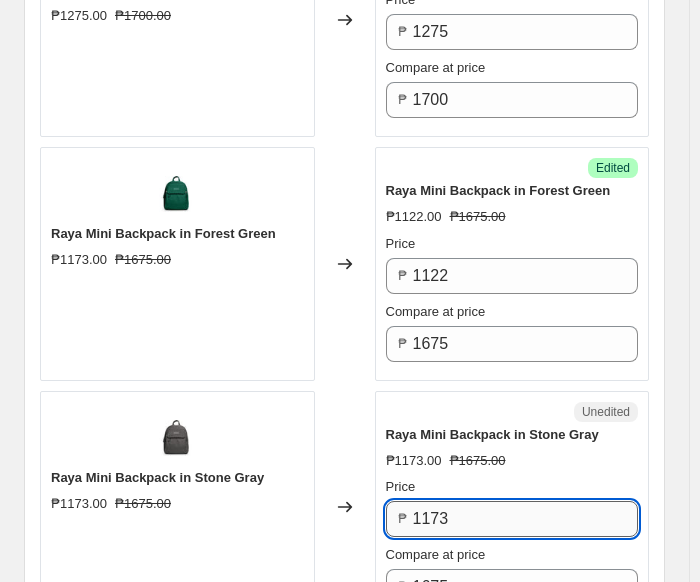 click on "1173" at bounding box center (526, 519) 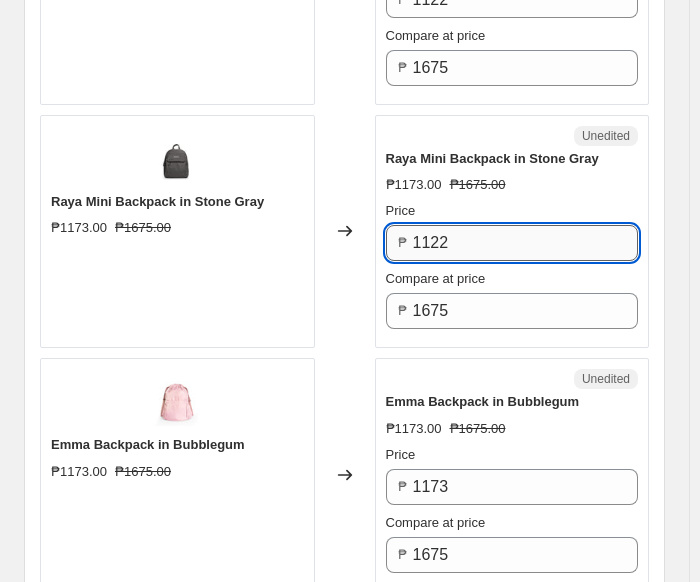 scroll, scrollTop: 3950, scrollLeft: 0, axis: vertical 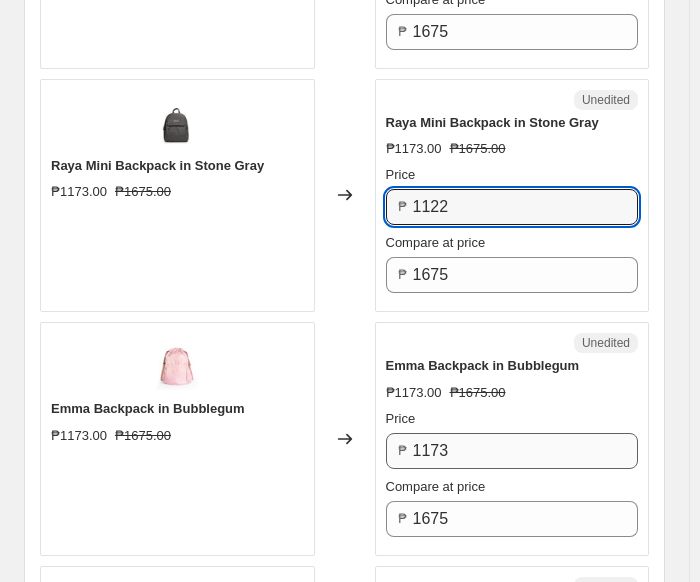 type on "1122" 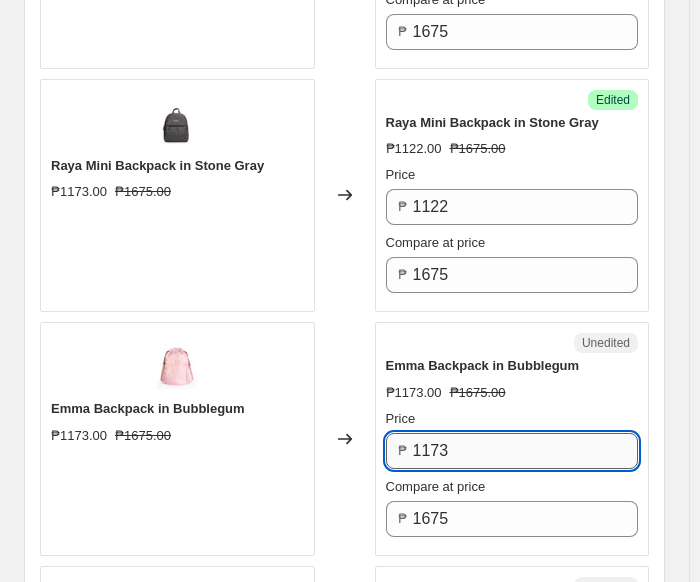 click on "1173" at bounding box center (526, 451) 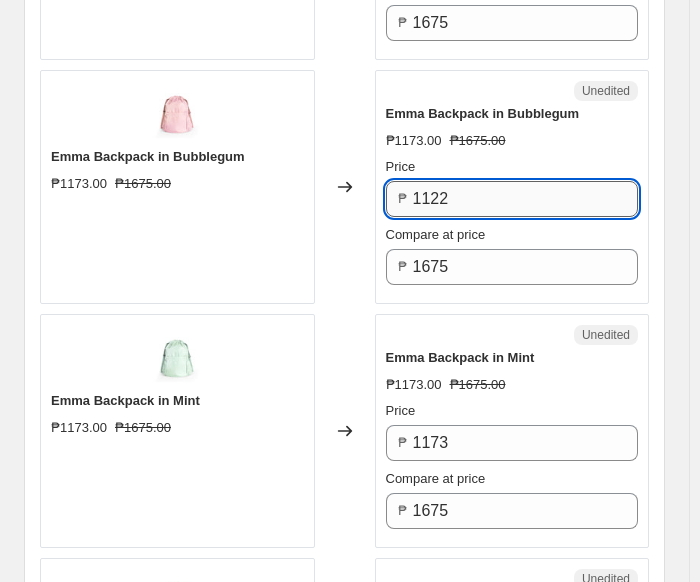 scroll, scrollTop: 4207, scrollLeft: 0, axis: vertical 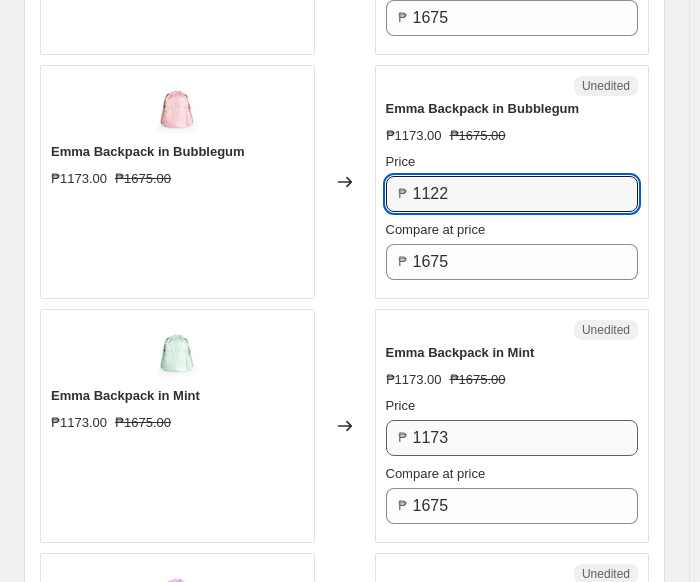 type on "1122" 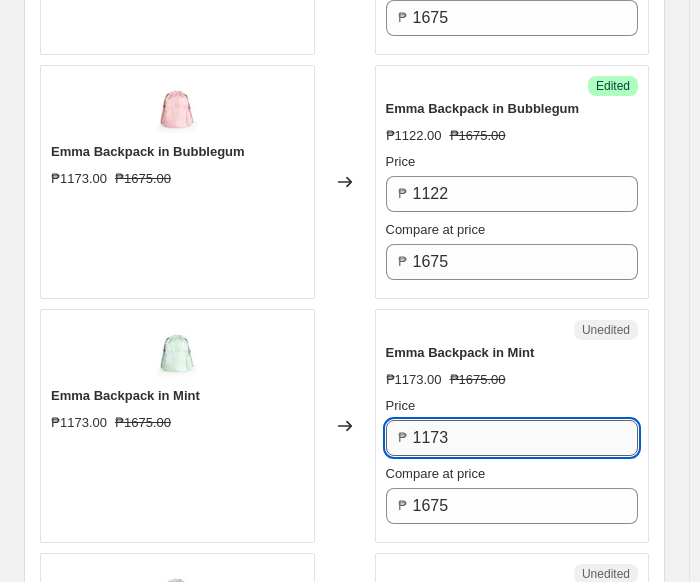 click on "1173" at bounding box center [526, 438] 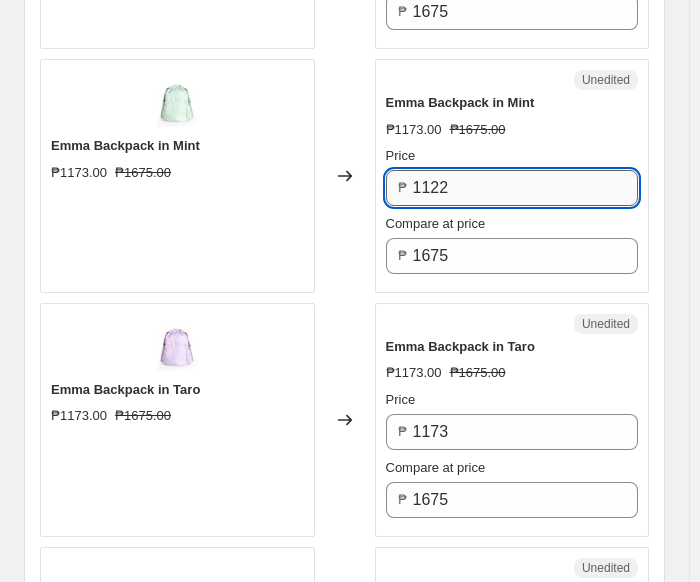scroll, scrollTop: 4459, scrollLeft: 0, axis: vertical 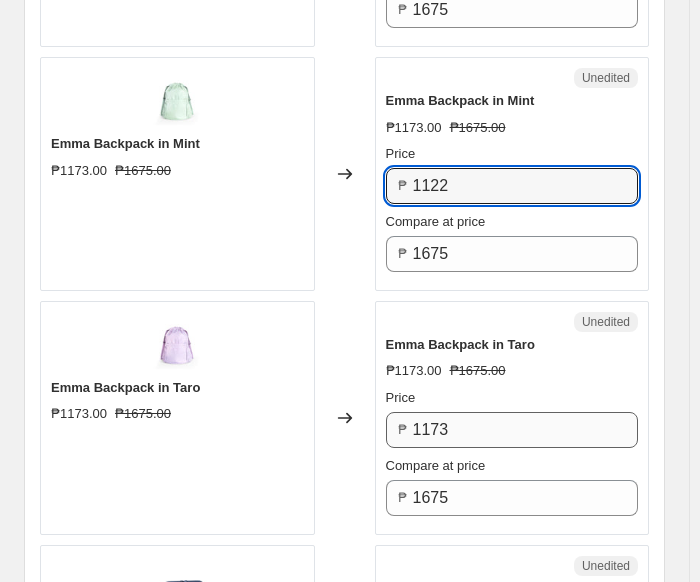 type on "1122" 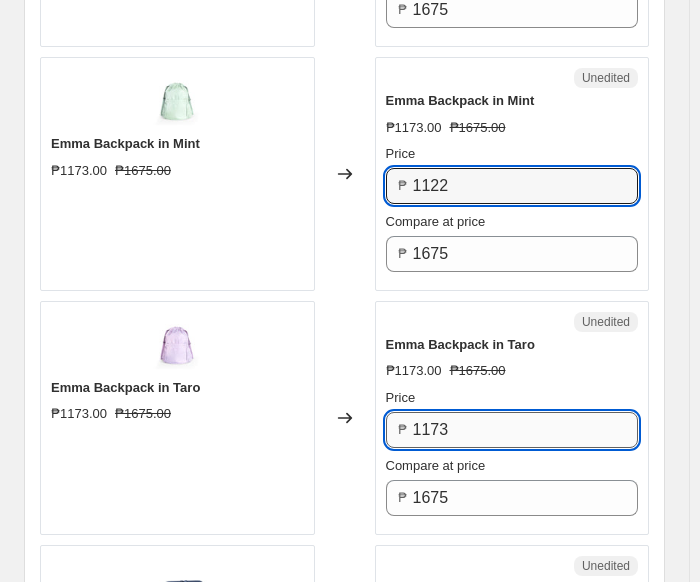 click on "1173" at bounding box center [526, 430] 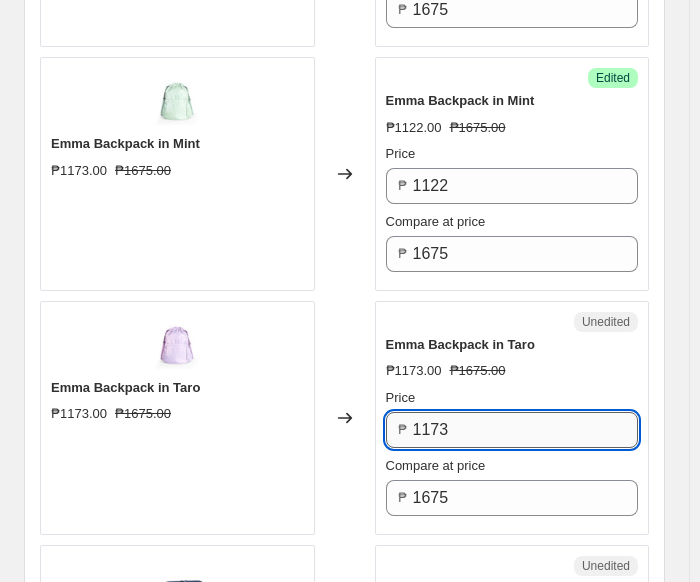 click on "1173" at bounding box center (526, 430) 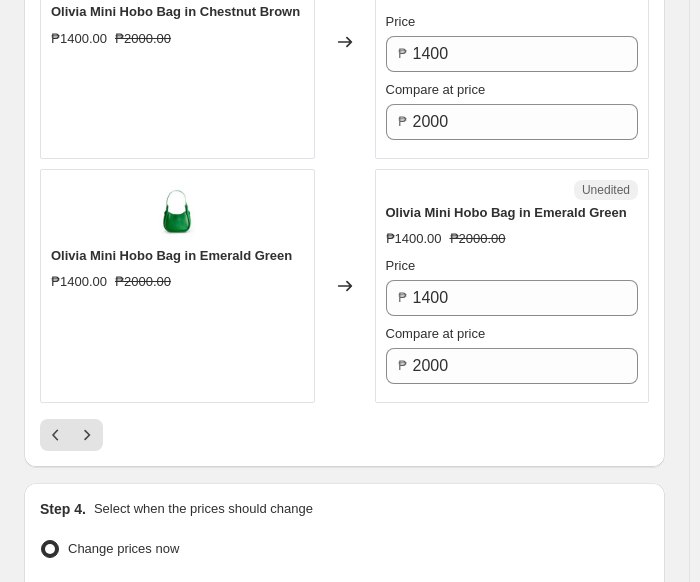 scroll, scrollTop: 5567, scrollLeft: 0, axis: vertical 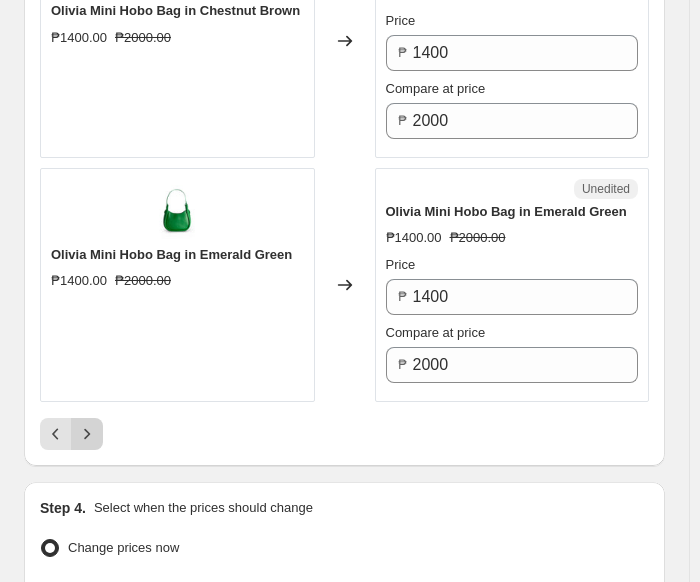 type on "1122" 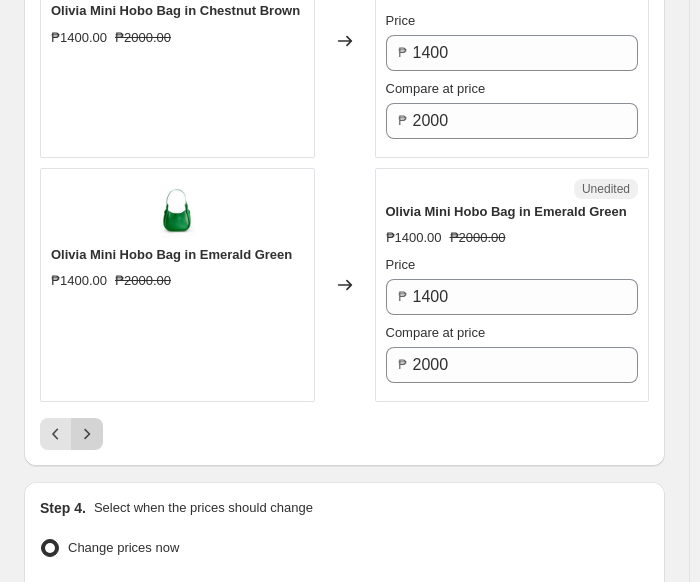 click 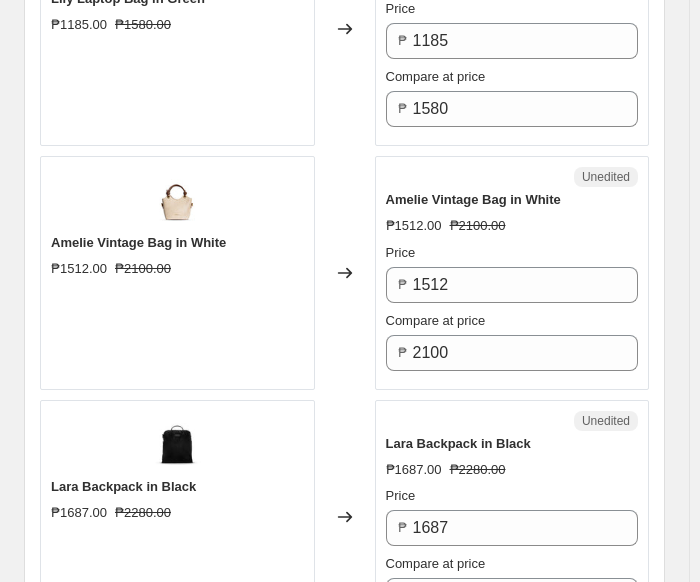 scroll, scrollTop: 2404, scrollLeft: 0, axis: vertical 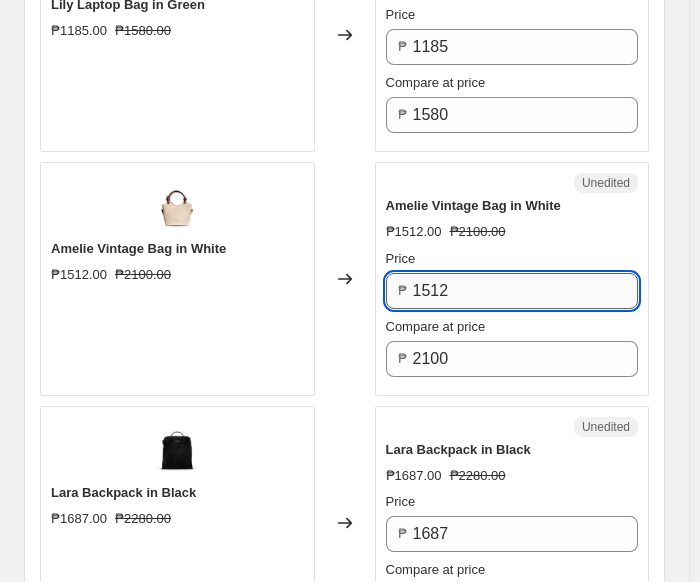 click on "1512" at bounding box center (526, 291) 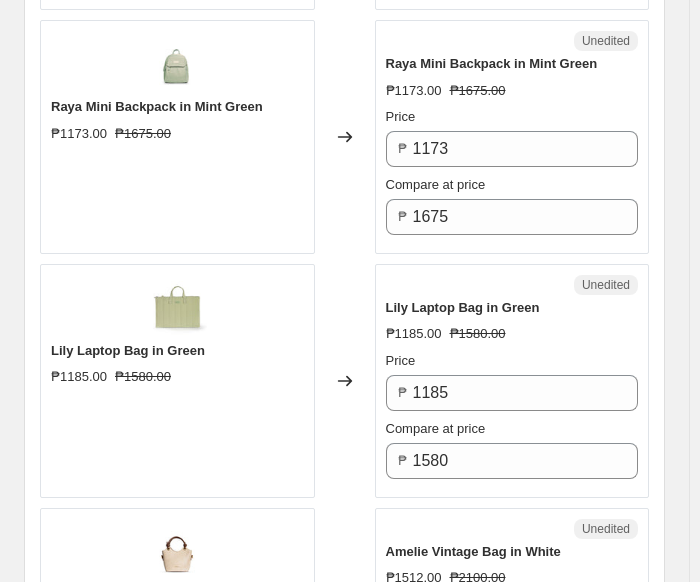 scroll, scrollTop: 2051, scrollLeft: 0, axis: vertical 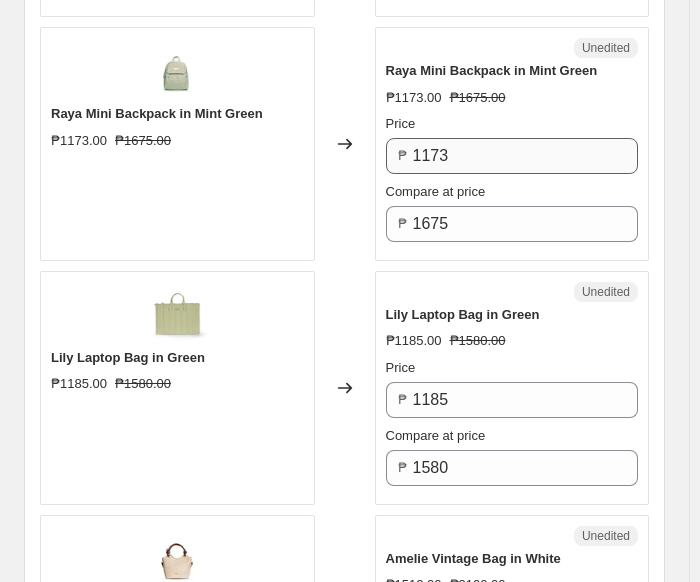 type on "1575" 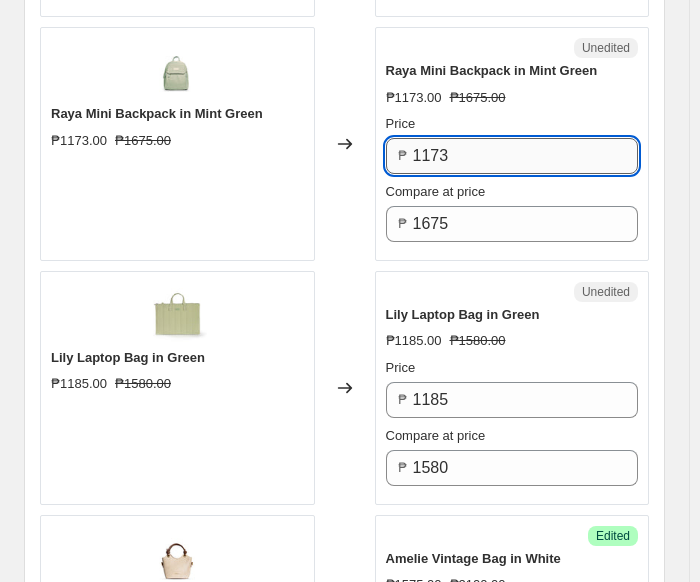 click on "1173" at bounding box center [526, 156] 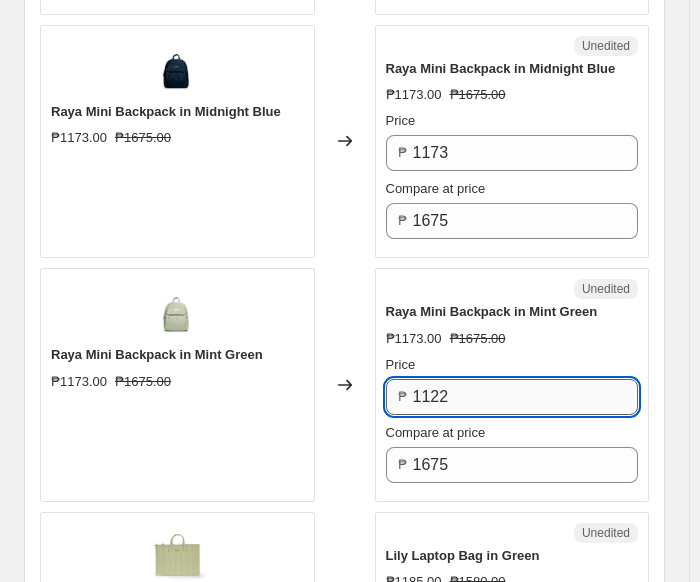 scroll, scrollTop: 1804, scrollLeft: 0, axis: vertical 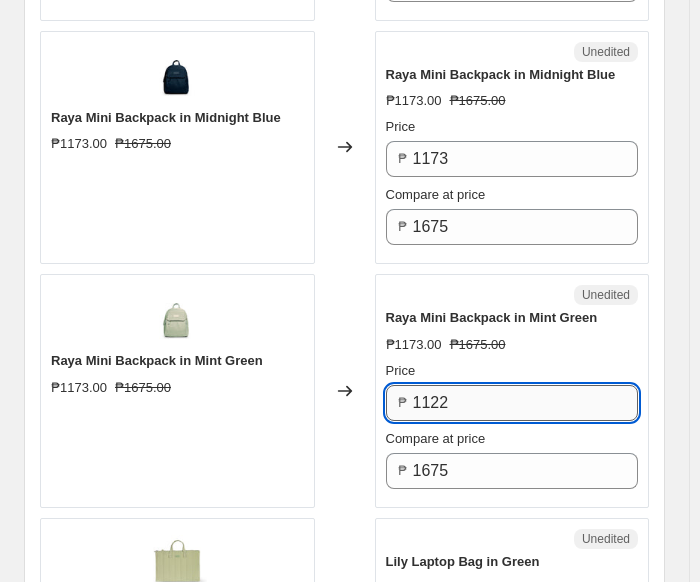 type on "1122" 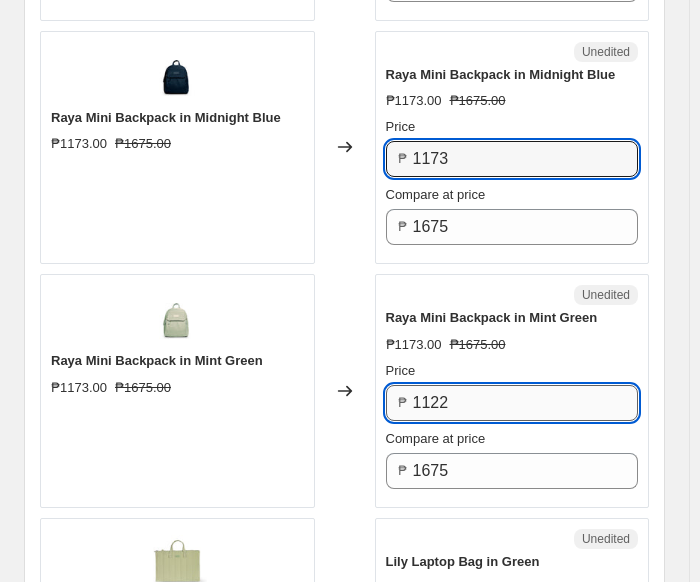 click on "1173" at bounding box center (526, 159) 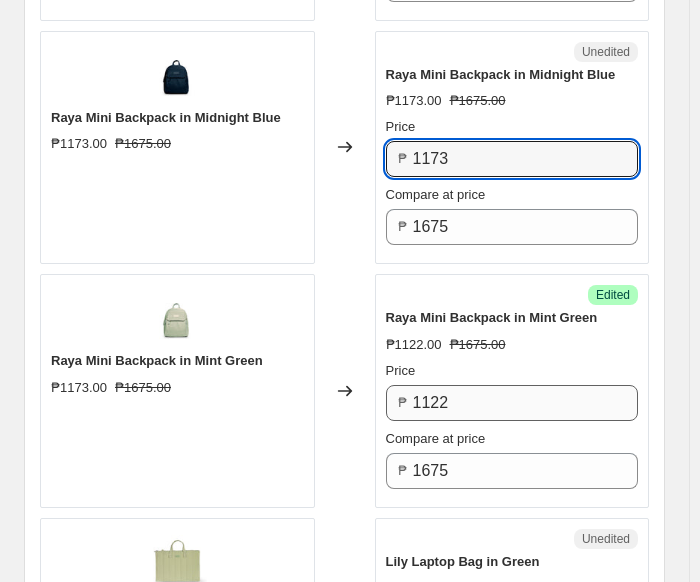 click on "1173" at bounding box center [526, 159] 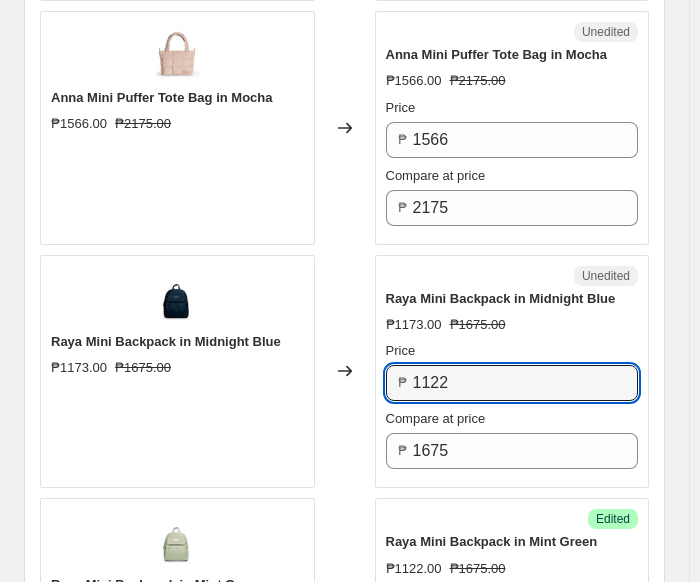 scroll, scrollTop: 1572, scrollLeft: 0, axis: vertical 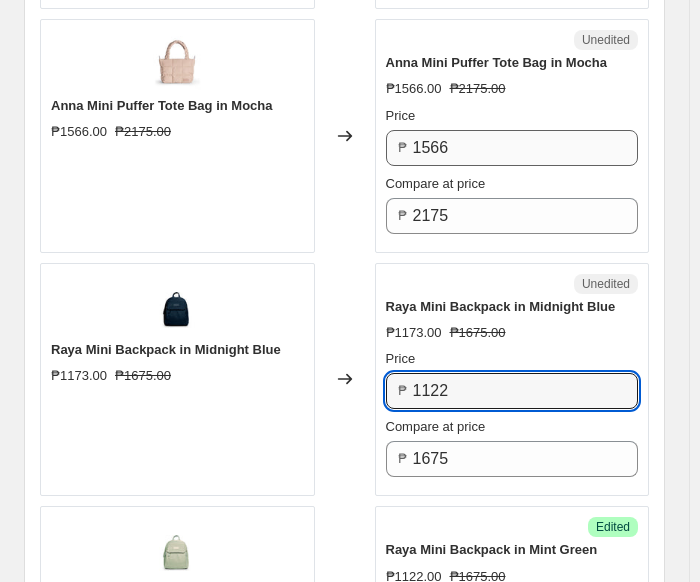 type on "1122" 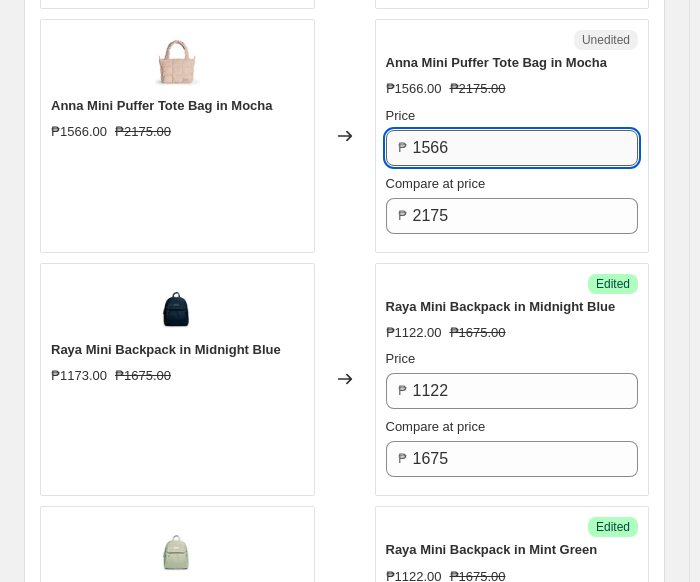 click on "1566" at bounding box center [526, 148] 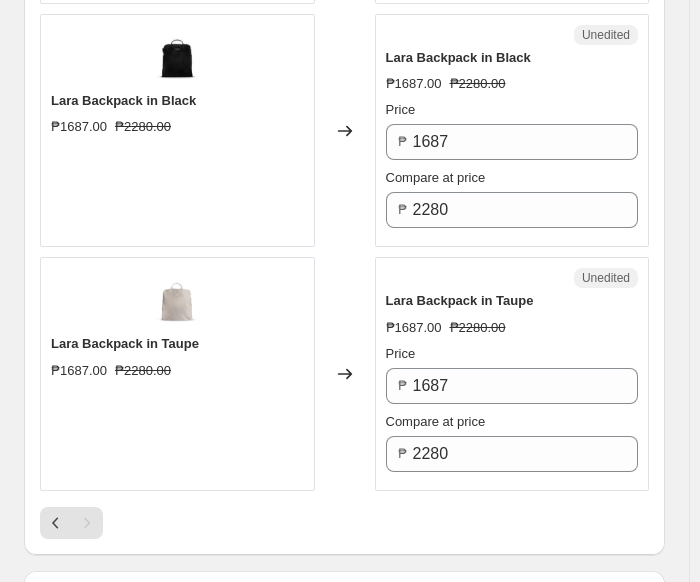 scroll, scrollTop: 2796, scrollLeft: 0, axis: vertical 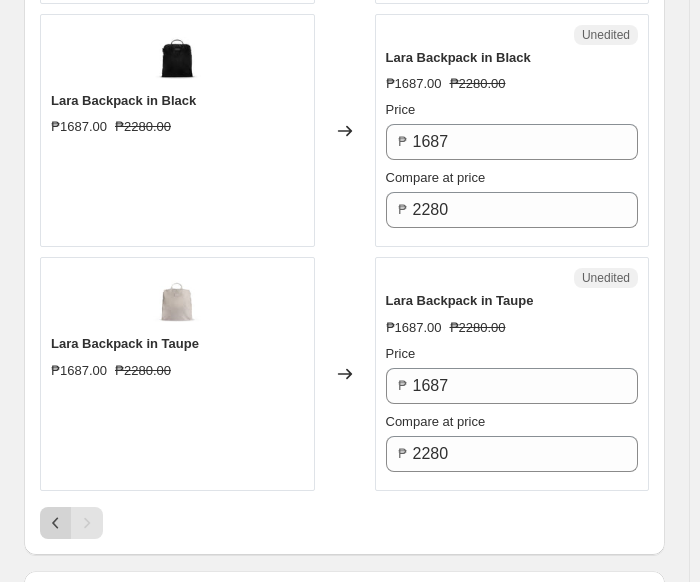 type on "1631" 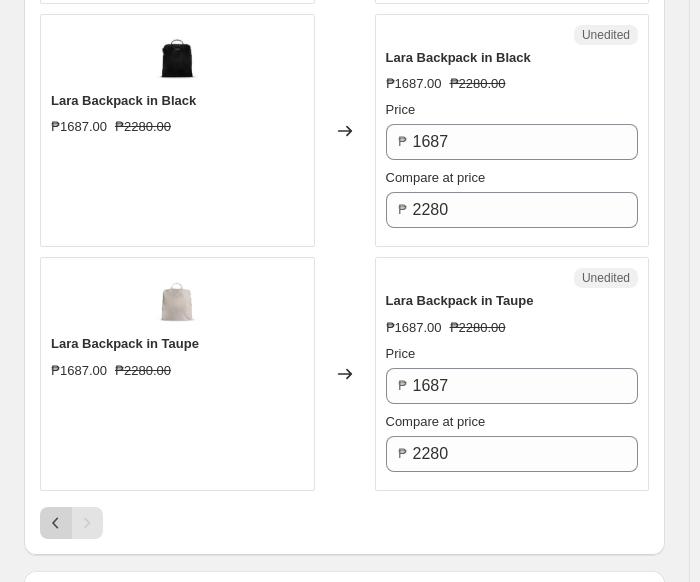 click 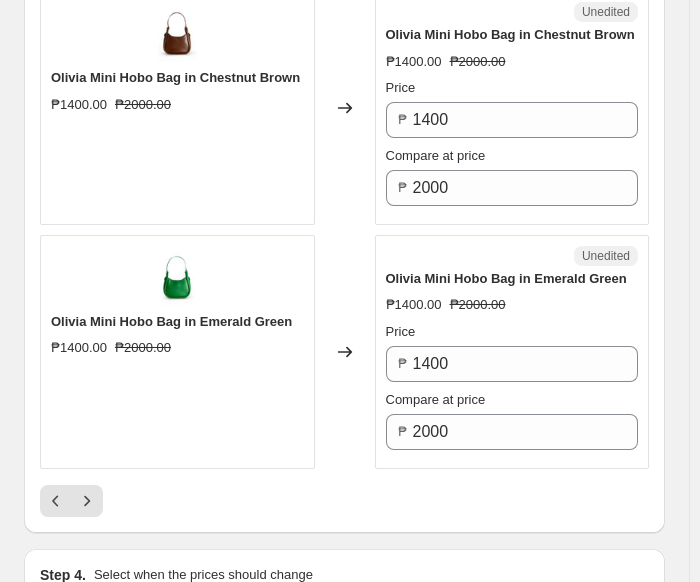 scroll, scrollTop: 5500, scrollLeft: 0, axis: vertical 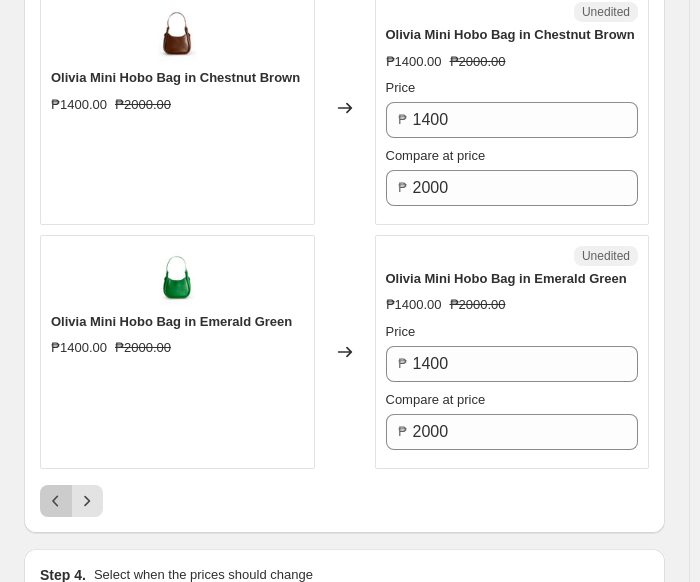 click 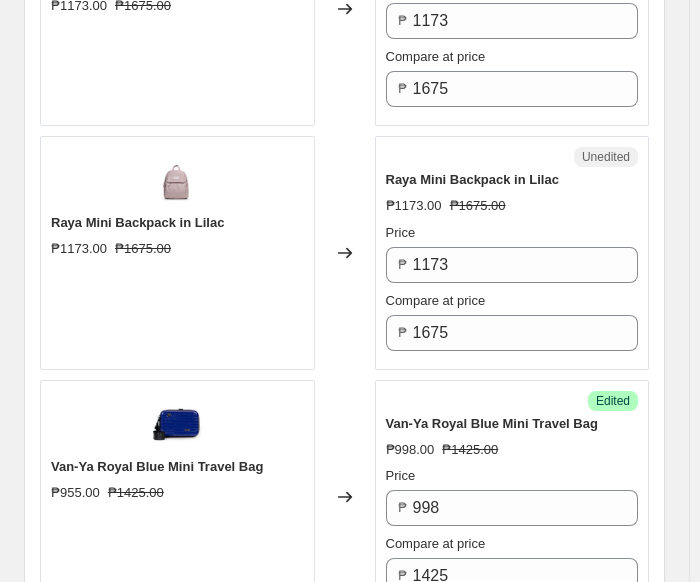 scroll, scrollTop: 4651, scrollLeft: 0, axis: vertical 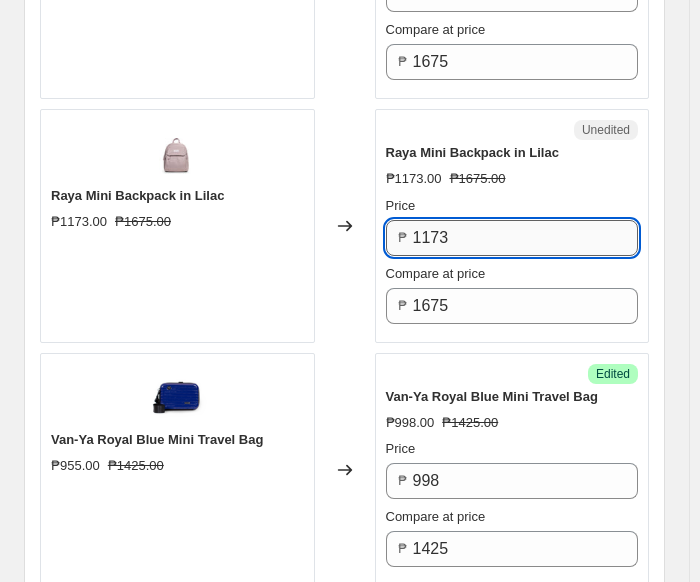 click on "1173" at bounding box center [526, 238] 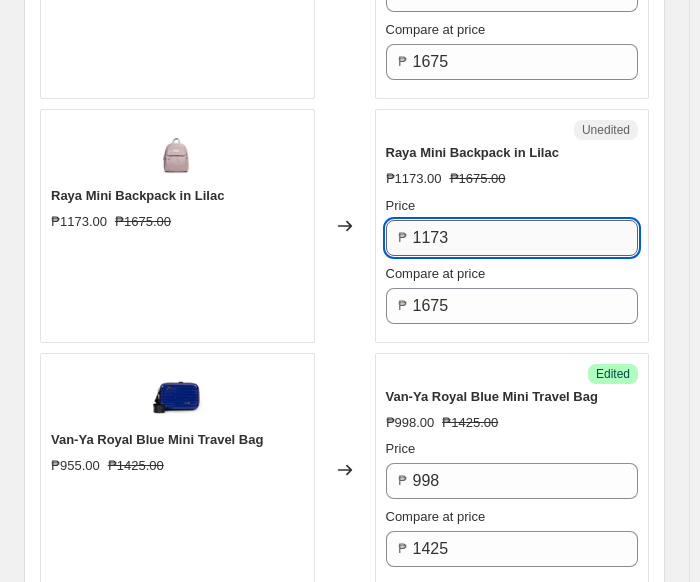 click on "1173" at bounding box center (526, 238) 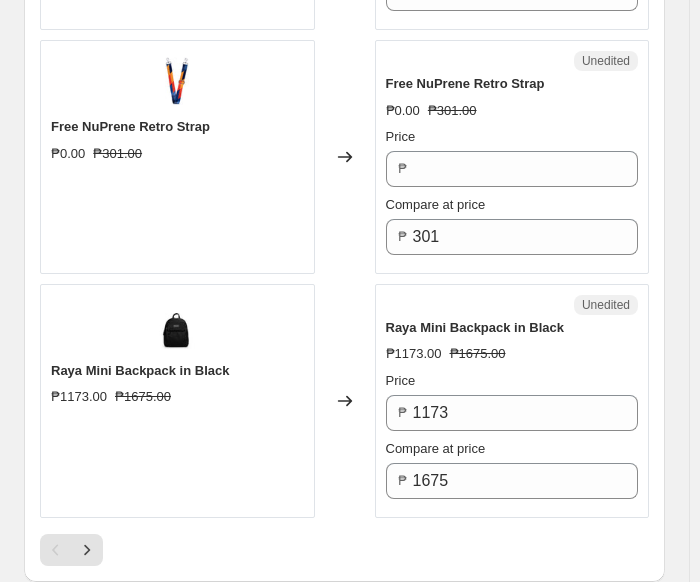 scroll, scrollTop: 5452, scrollLeft: 0, axis: vertical 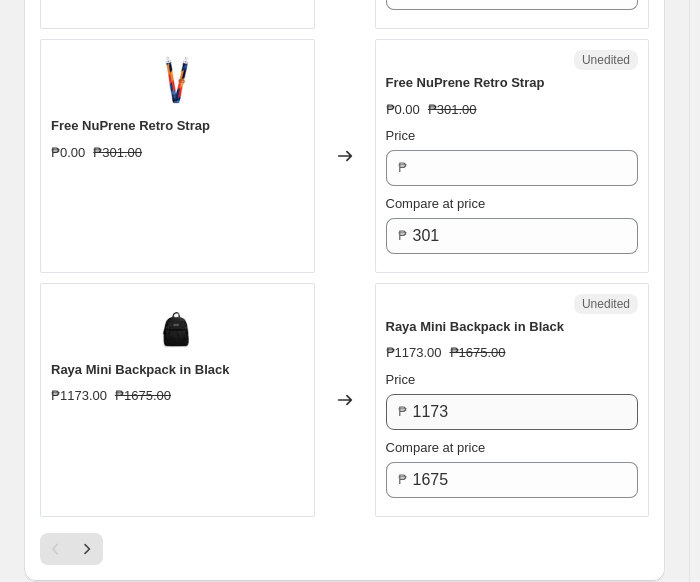 type on "1122" 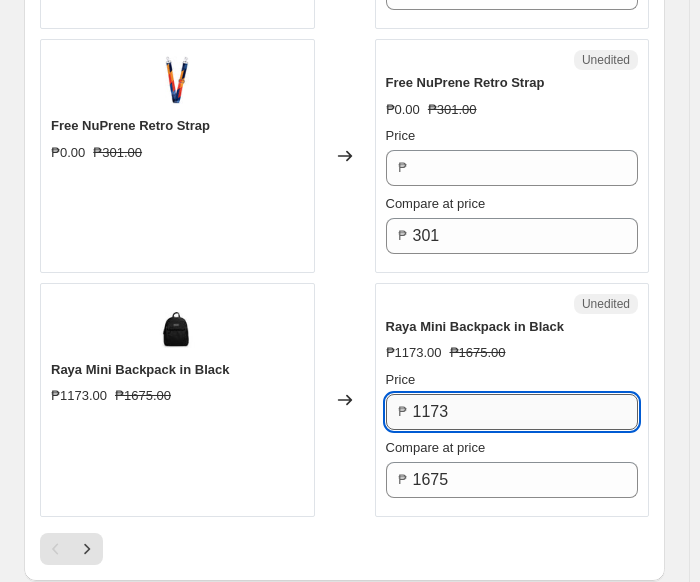 click on "1173" at bounding box center [526, 412] 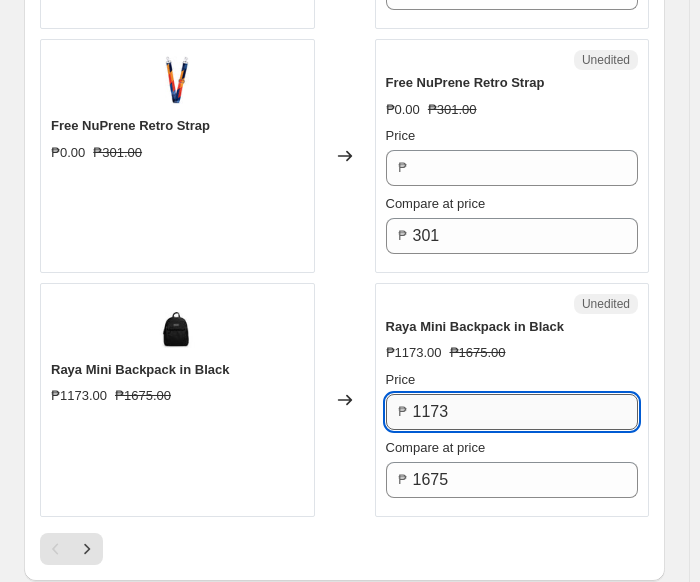 click on "1173" at bounding box center (526, 412) 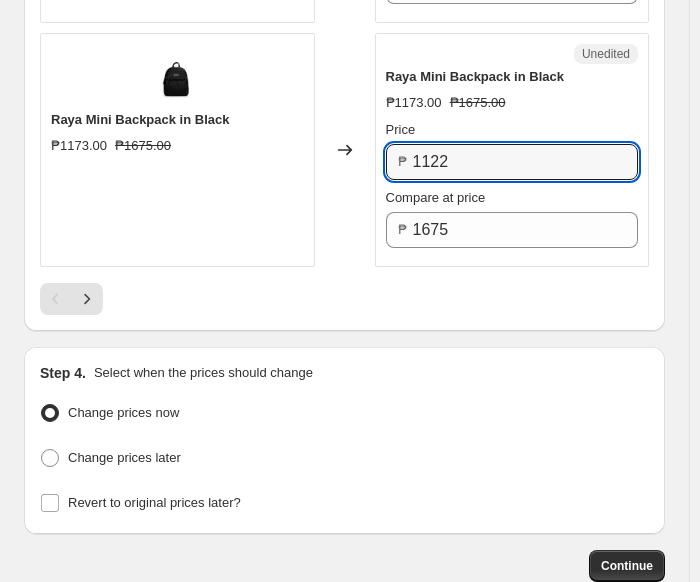 scroll, scrollTop: 5712, scrollLeft: 0, axis: vertical 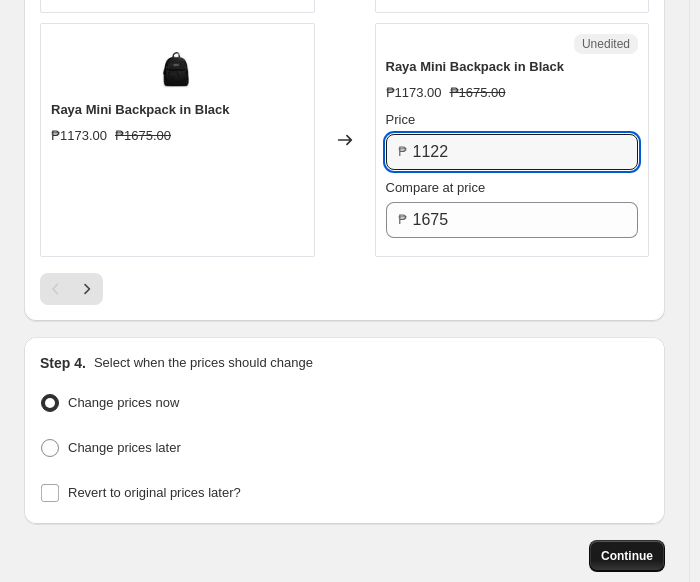type on "1122" 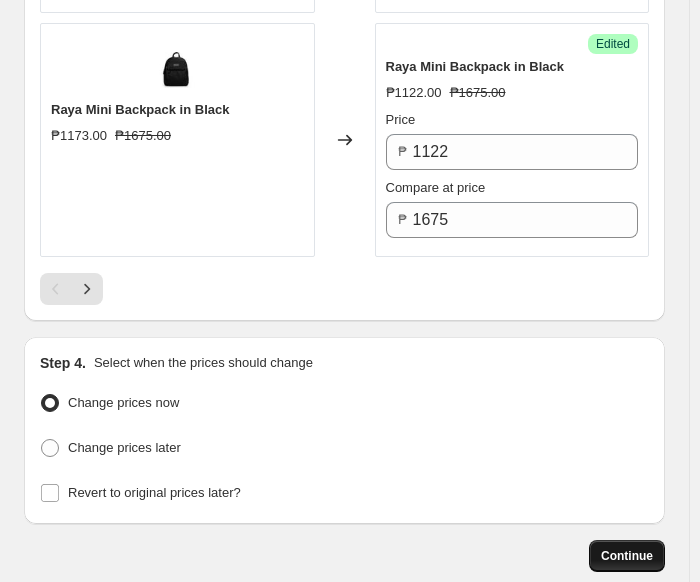 click on "Continue" at bounding box center [627, 556] 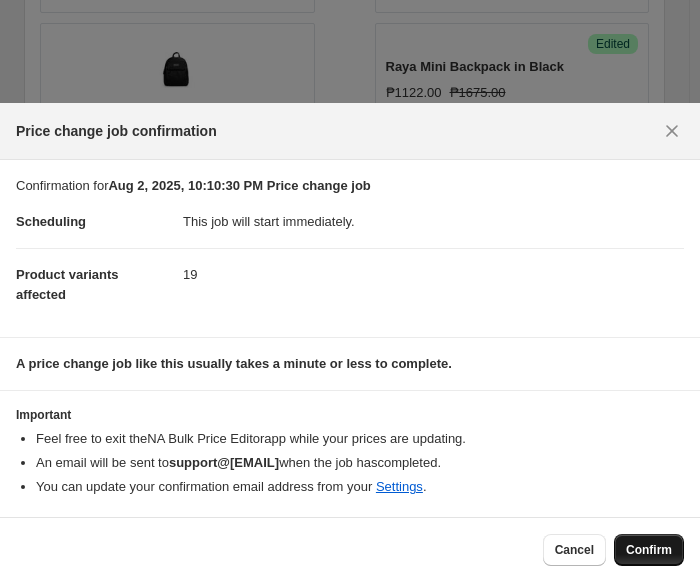 click on "Confirm" at bounding box center (649, 550) 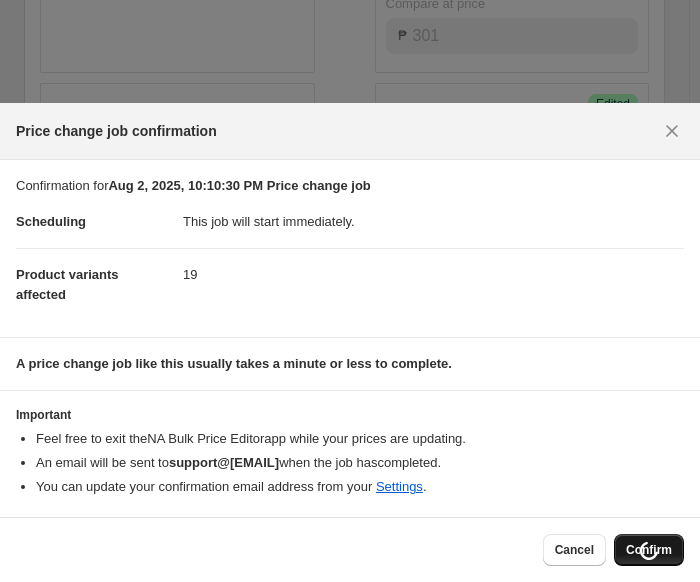 scroll, scrollTop: 5772, scrollLeft: 0, axis: vertical 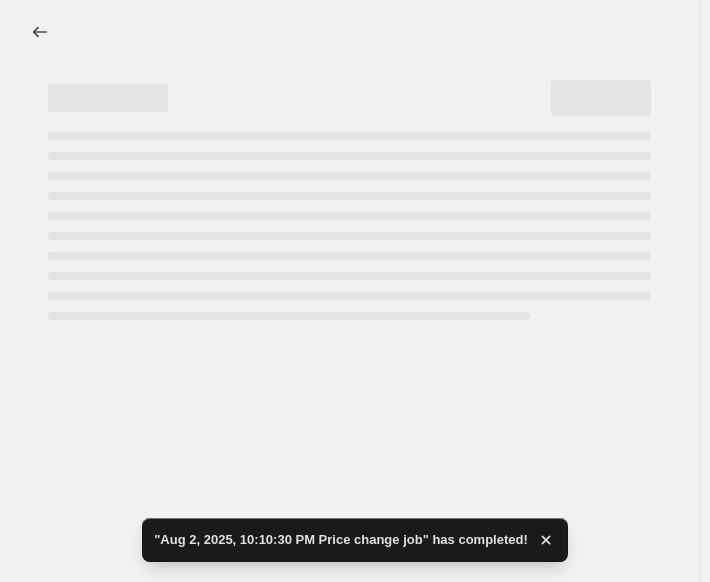 click at bounding box center [349, 164] 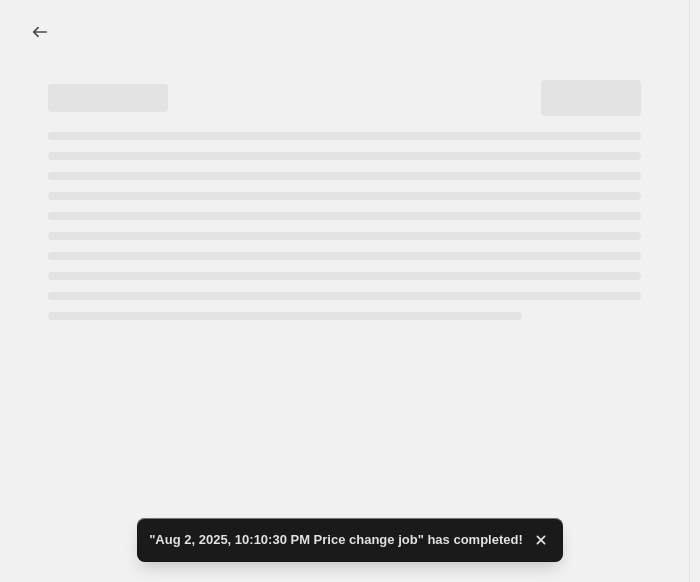 select on "product_status" 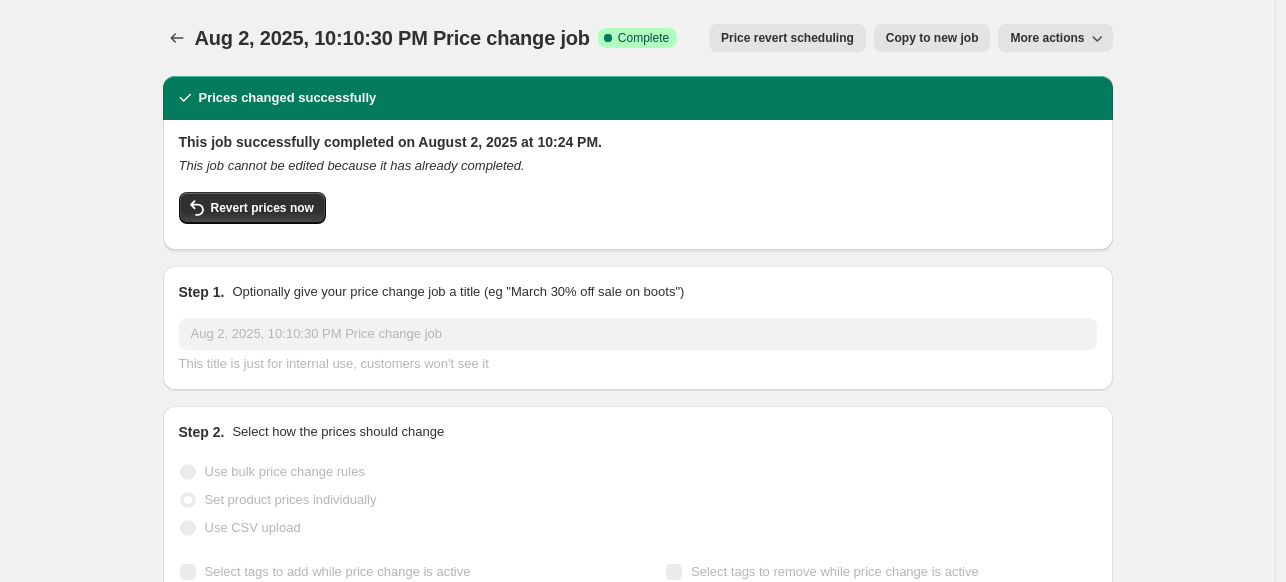 click on "Aug 2, 2025, 10:10:30 PM Price change job. This page is ready Aug 2, 2025, 10:10:30 PM Price change job Success Complete Complete Price revert scheduling Copy to new job Export Recap CSV Delete job More actions Price revert scheduling Copy to new job More actions Prices changed successfully This job successfully completed on August 2, 2025 at 10:24 PM. This job cannot be edited because it has already completed. Revert prices now Step 1. Optionally give your price change job a title (eg "March 30% off sale on boots") Aug 2, 2025, 10:10:30 PM Price change job This title is just for internal use, customers won't see it Step 2. Select how the prices should change Use bulk price change rules Set product prices individually Use CSV upload Select tags to add while price change is active Select tags to remove while price change is active Step 3. Select which products should change in price Select all products, use filters, or select products variants individually All products Select product variants individually ₱" at bounding box center (637, 1054) 